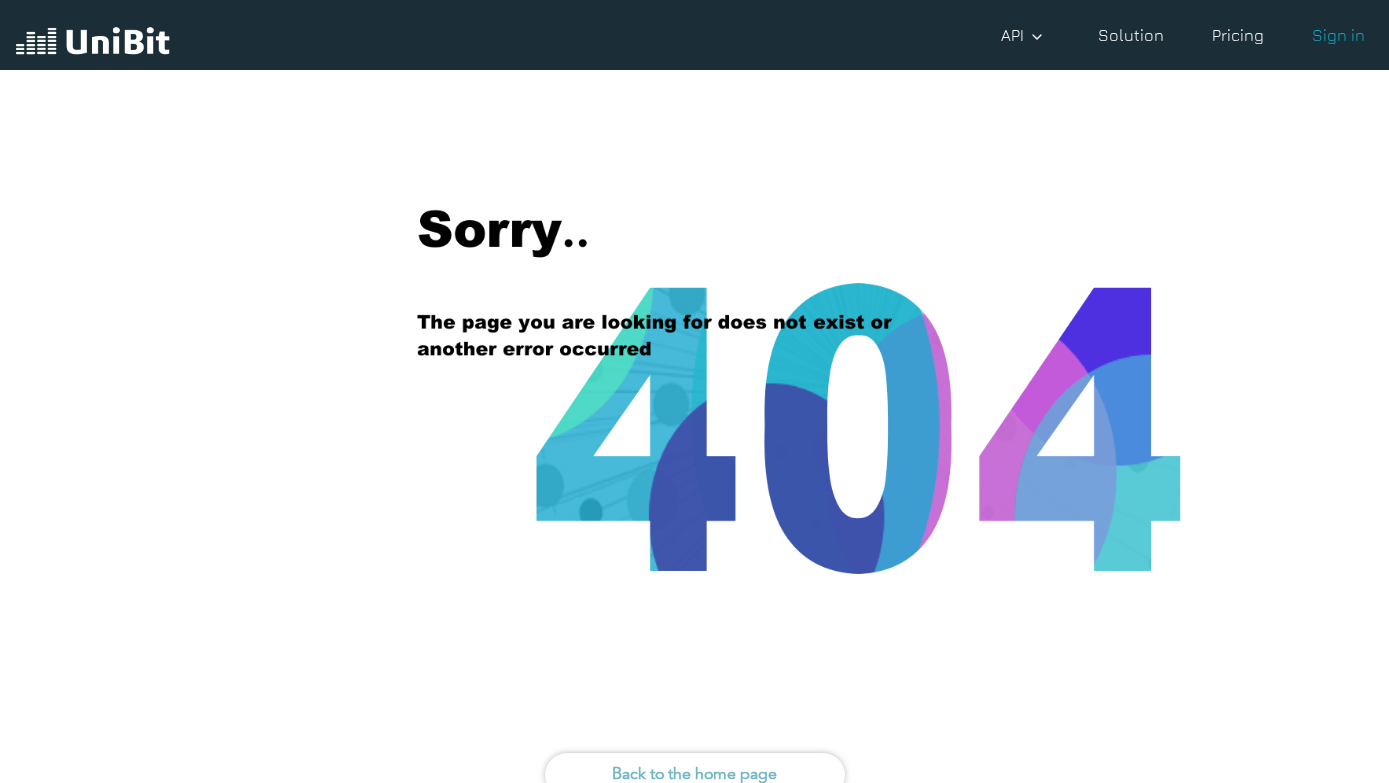 scroll, scrollTop: 0, scrollLeft: 0, axis: both 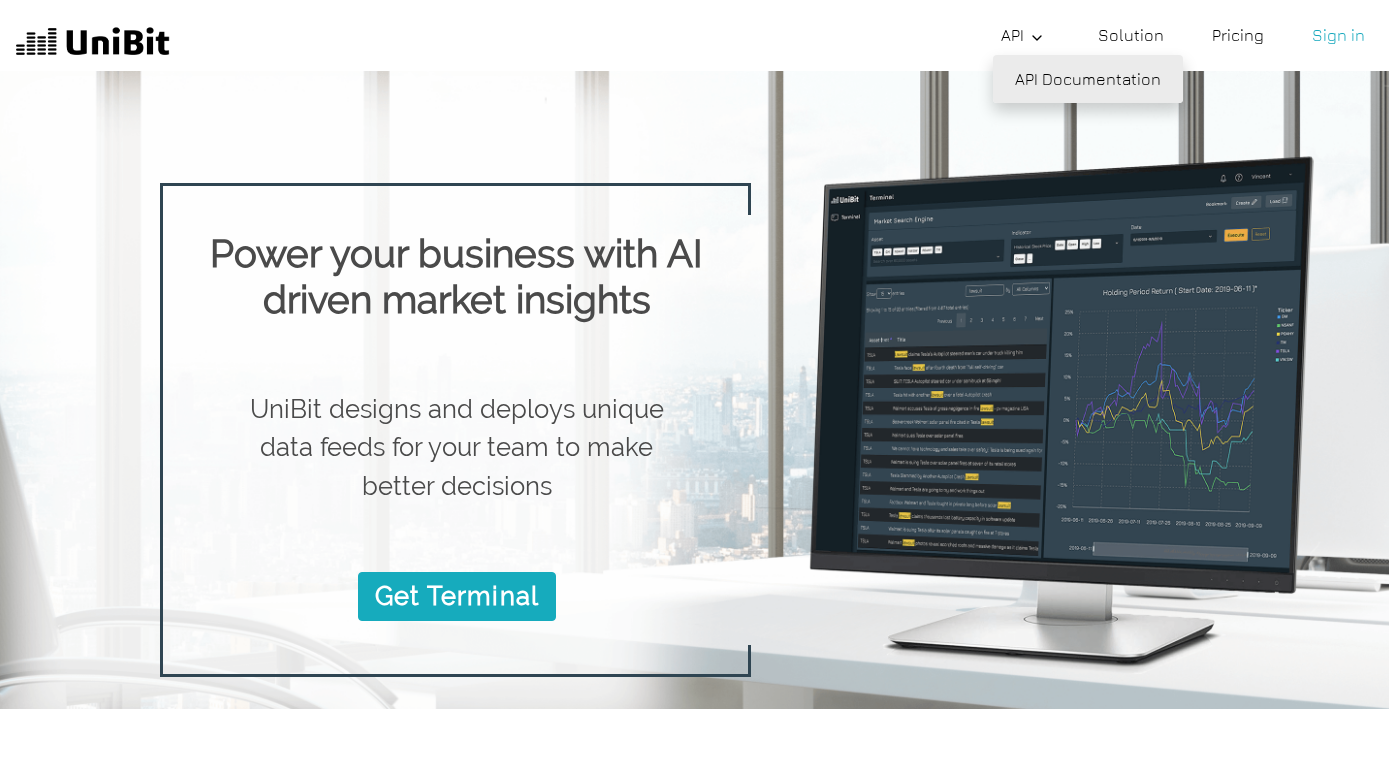 click on "API Documentation" at bounding box center (1088, 79) 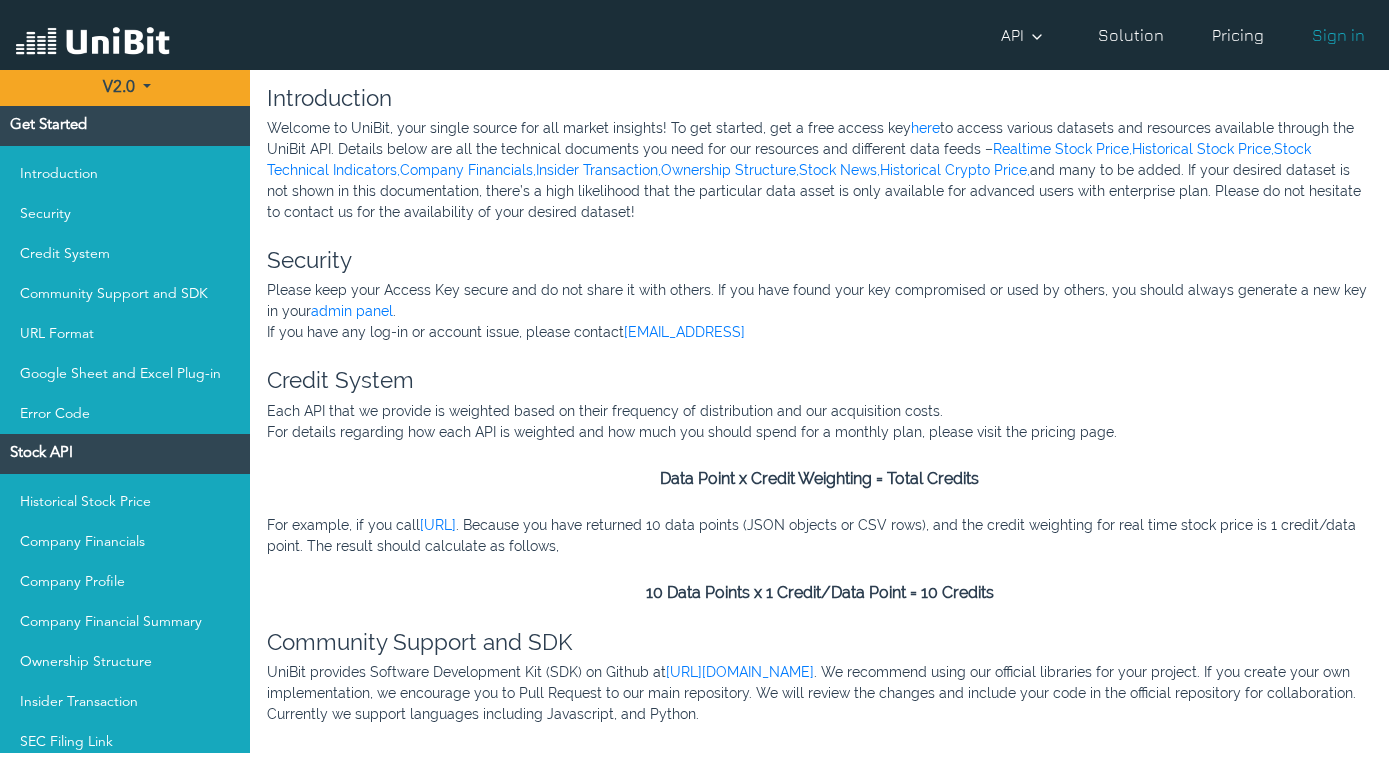 scroll, scrollTop: 0, scrollLeft: 0, axis: both 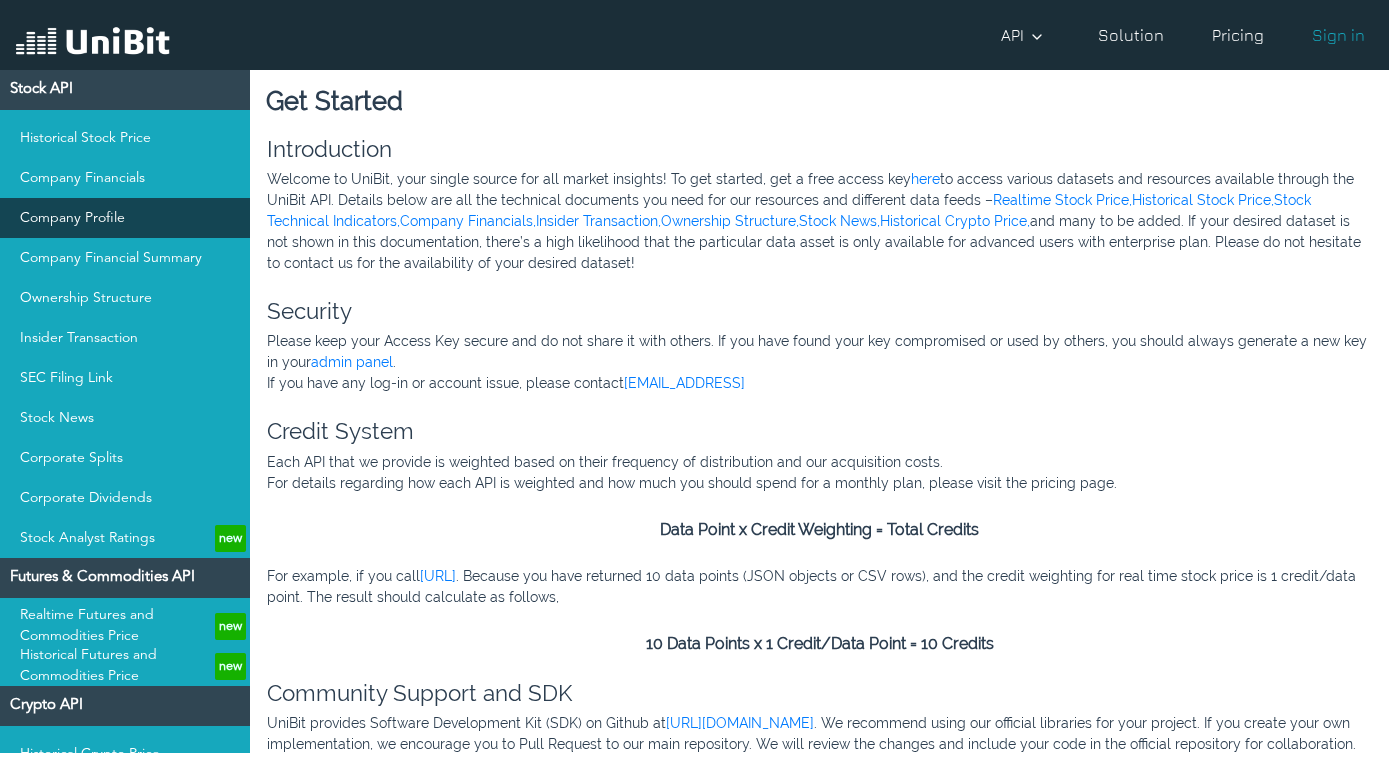 click on "Company Profile" at bounding box center [125, 218] 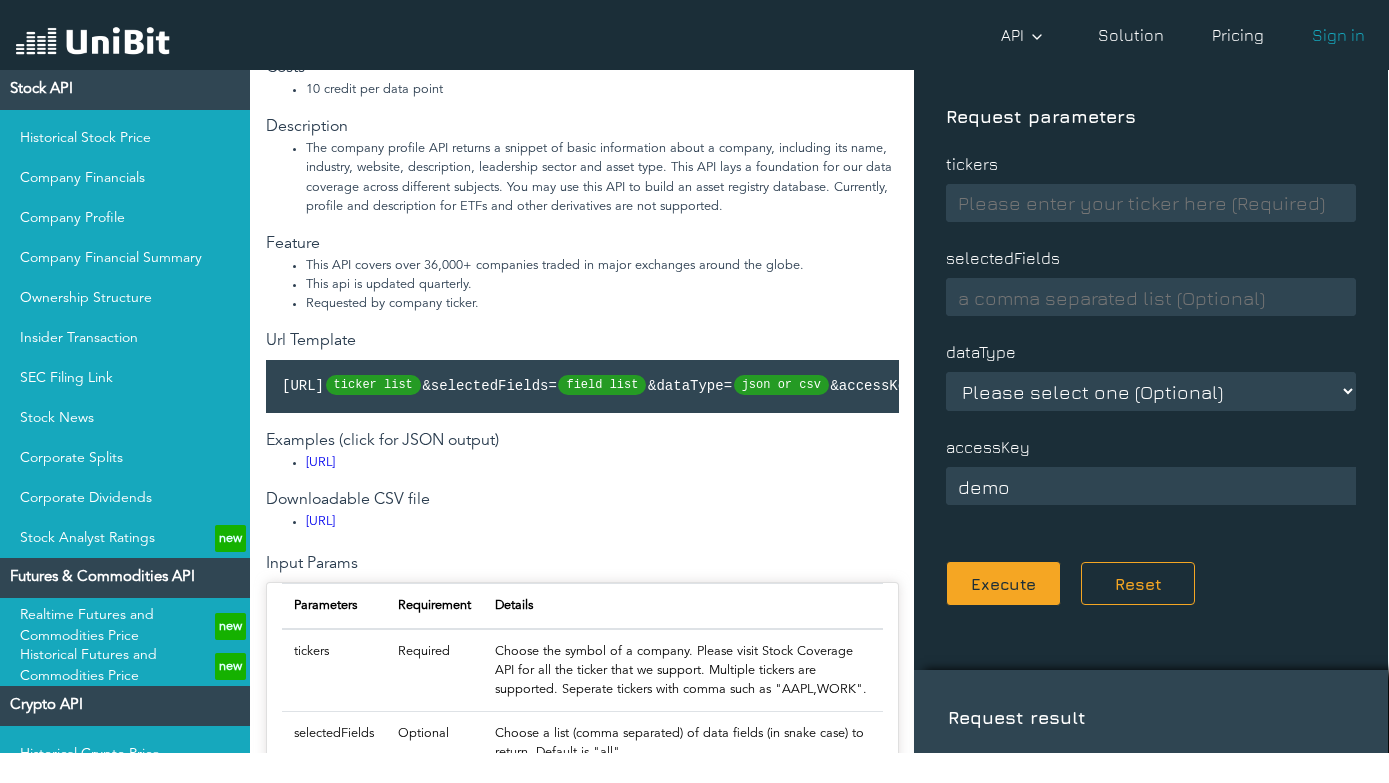 scroll, scrollTop: 149, scrollLeft: 0, axis: vertical 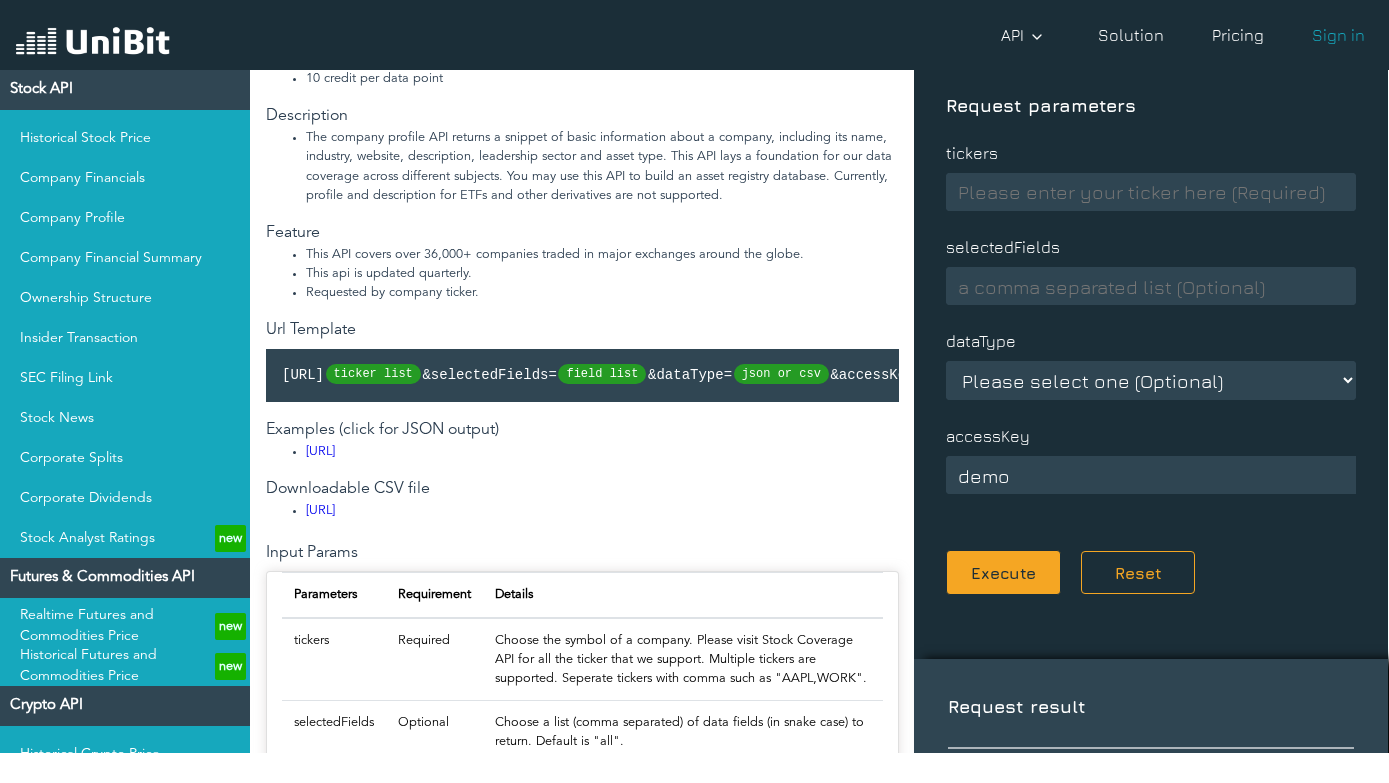 click on "https://api.unibit.ai/v2/company/profile?tickers= ticker list &selectedFields= field list &dataType= json or csv &accessKey= your key" at bounding box center [641, 375] 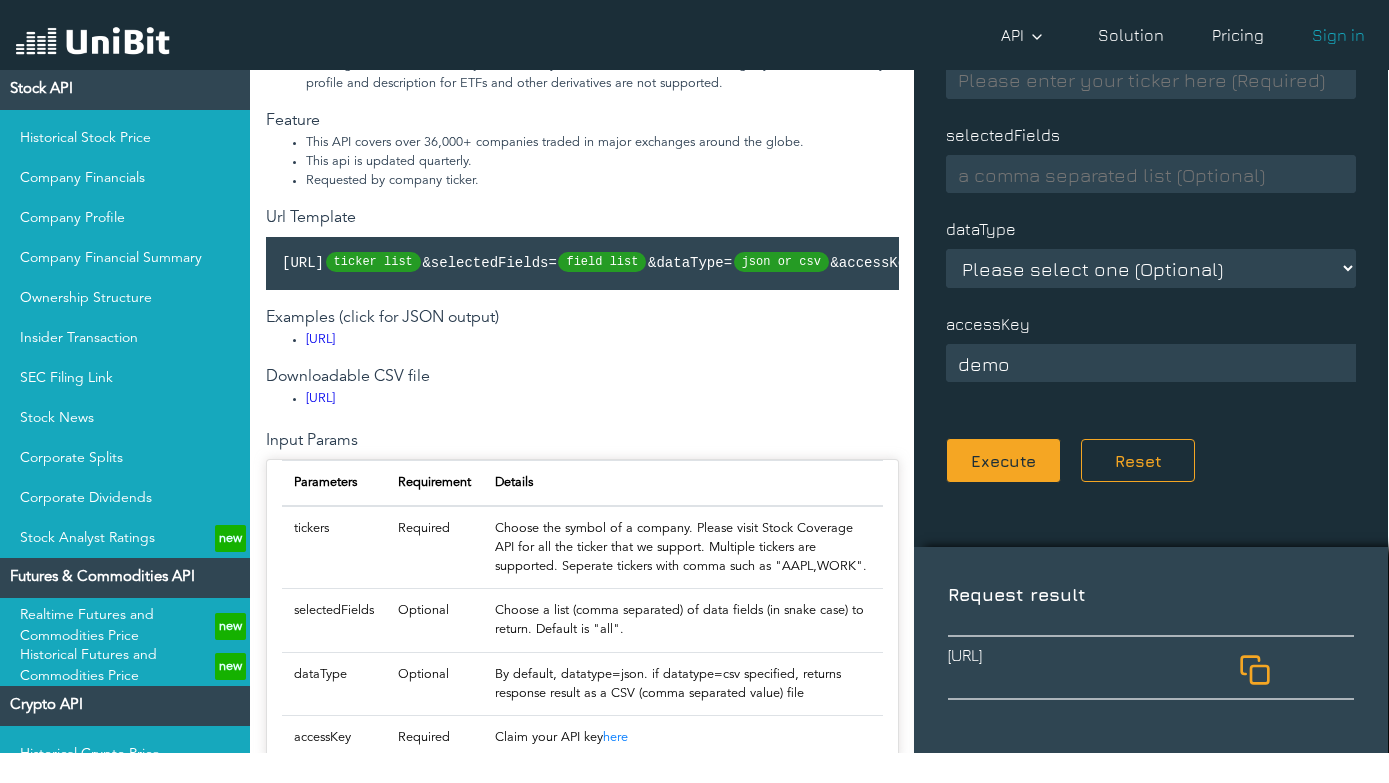 scroll, scrollTop: 269, scrollLeft: 0, axis: vertical 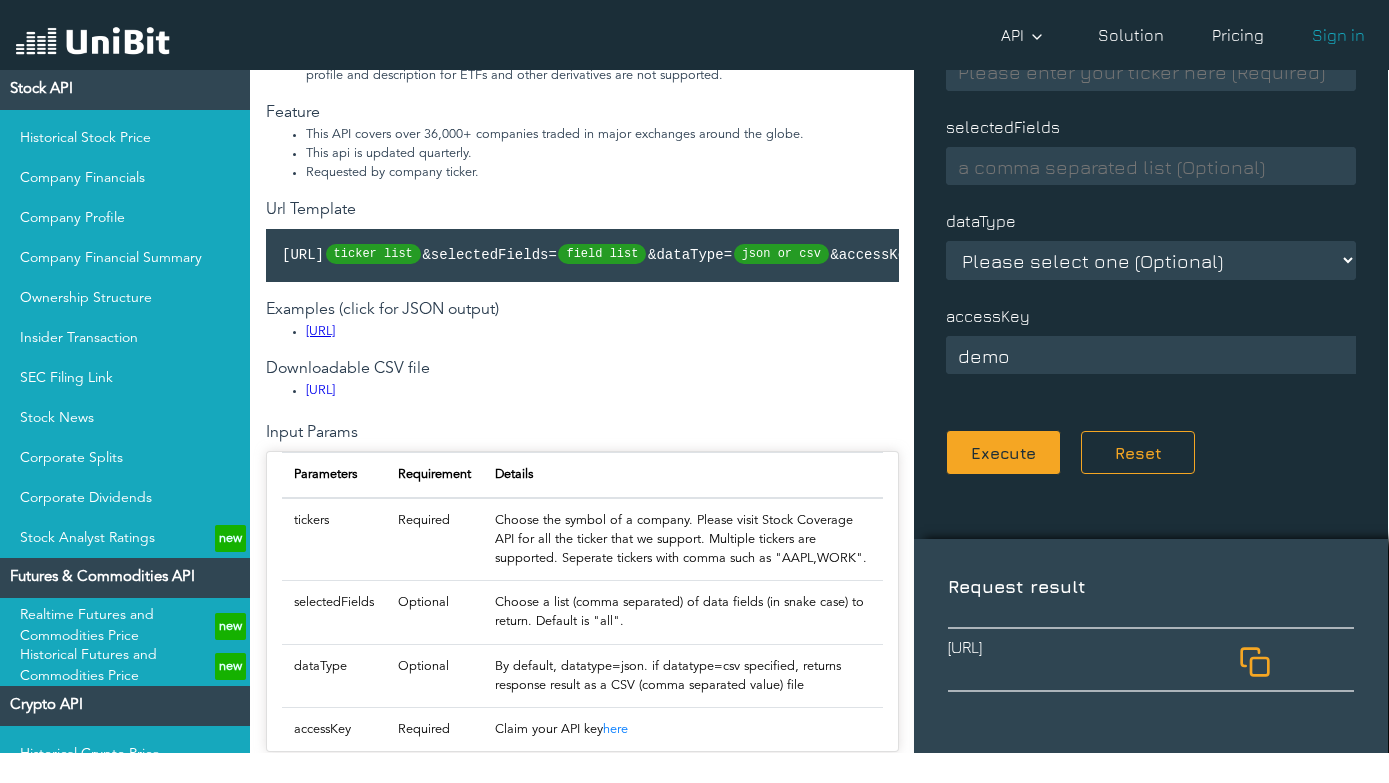 click on "[URL]" at bounding box center (320, 331) 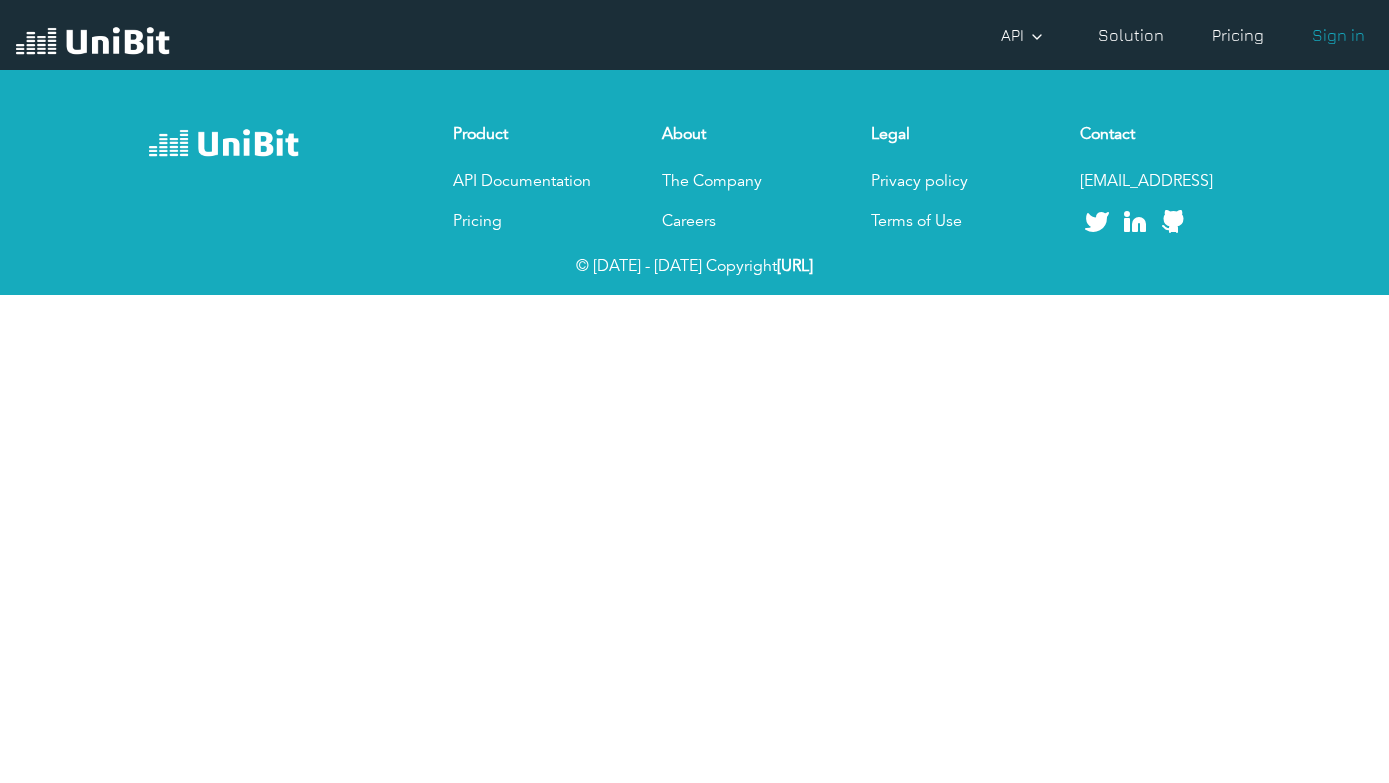 scroll, scrollTop: 0, scrollLeft: 0, axis: both 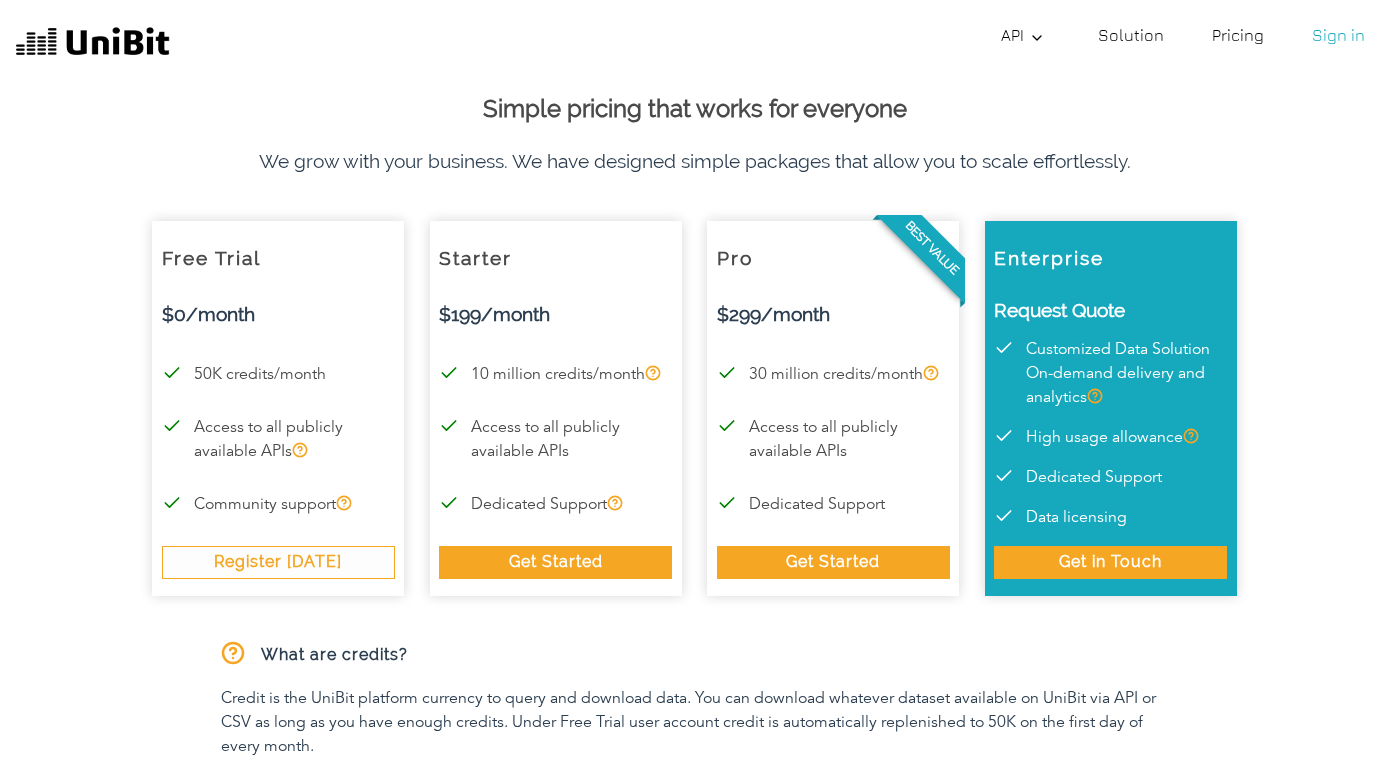 click on "Register Today" at bounding box center [278, 562] 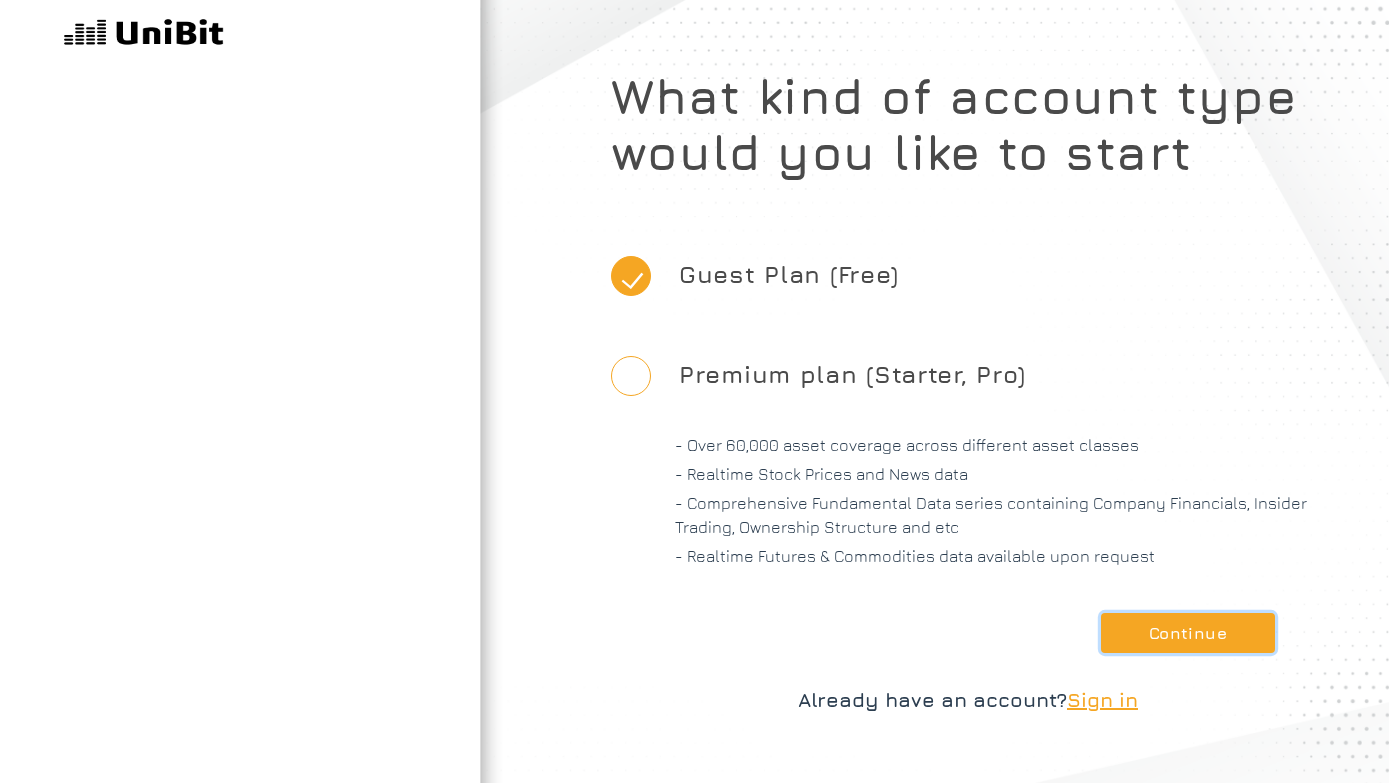 click on "Continue" at bounding box center (1188, 633) 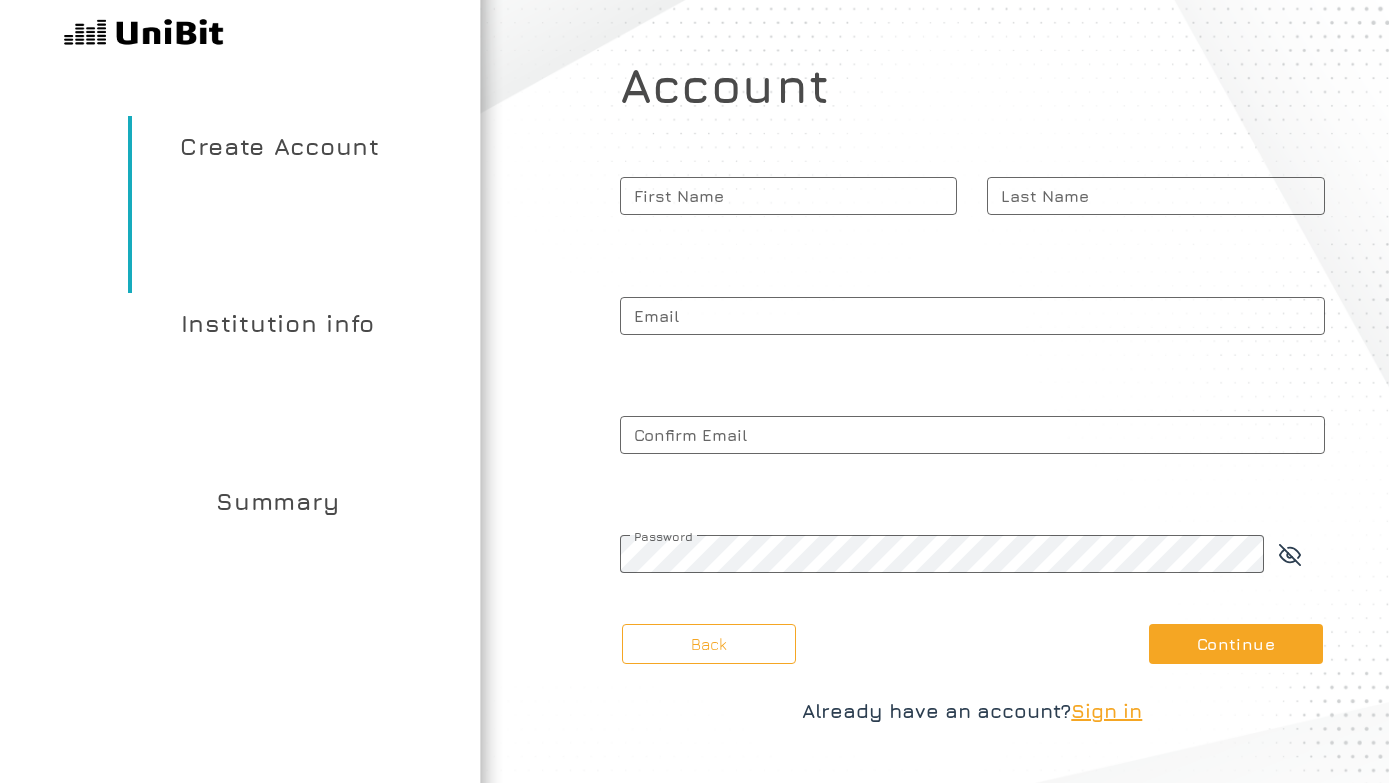 click on "First Name" at bounding box center [789, 196] 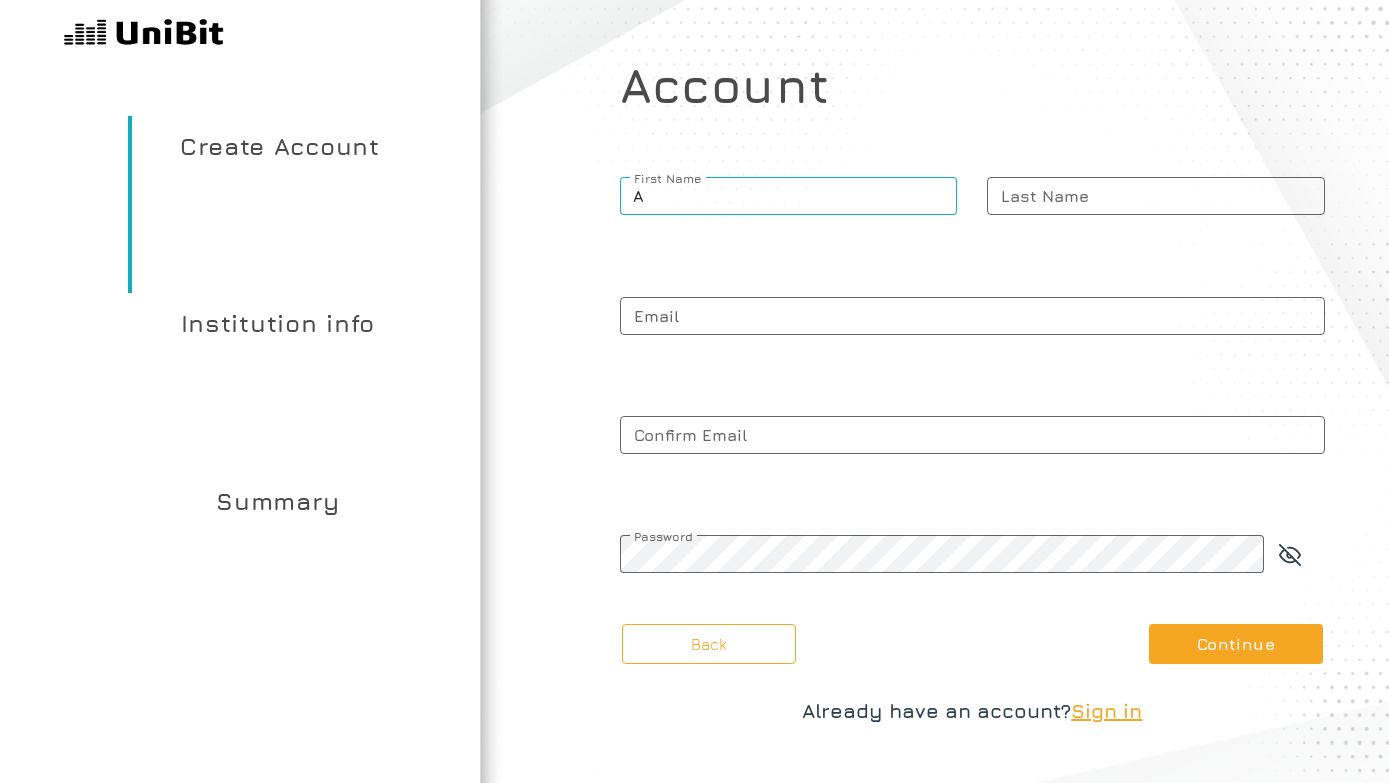 type on "[PERSON_NAME]" 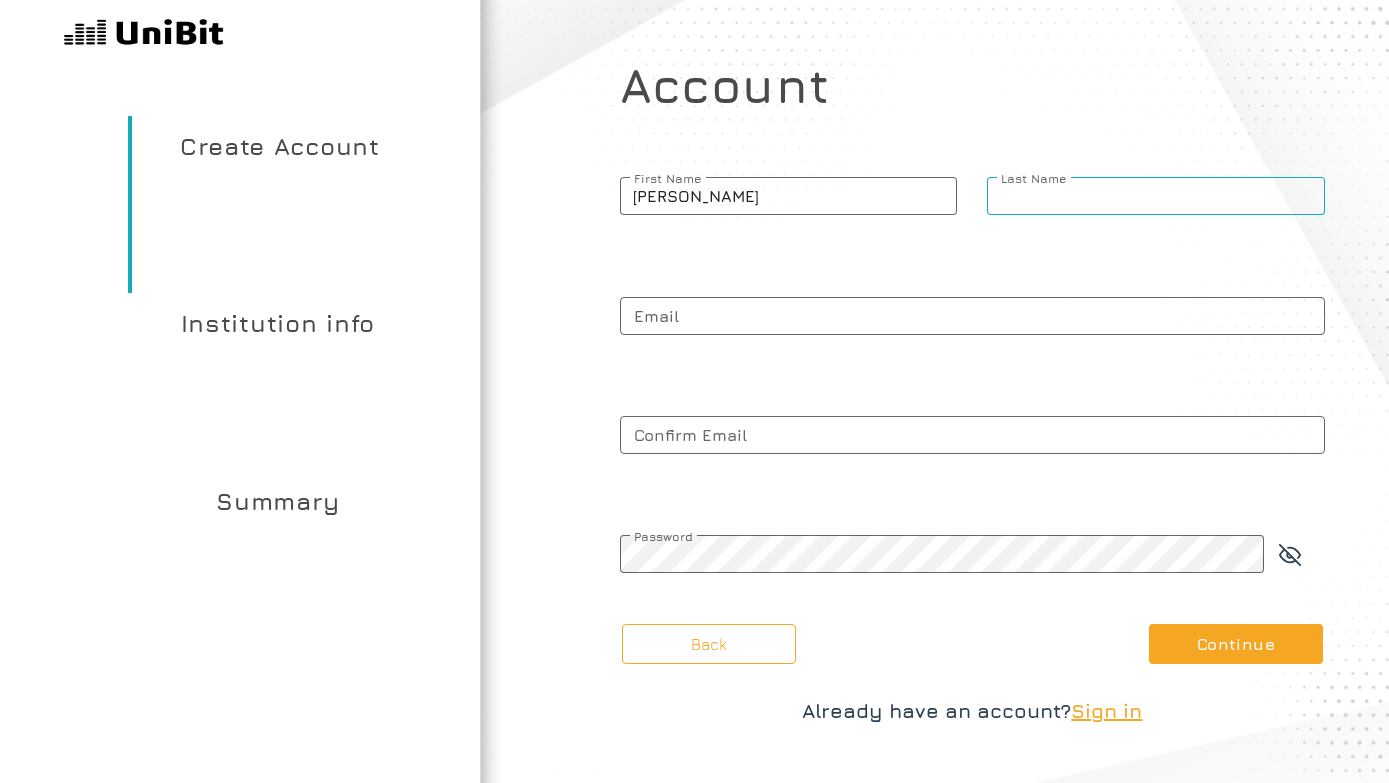 type on "Pire" 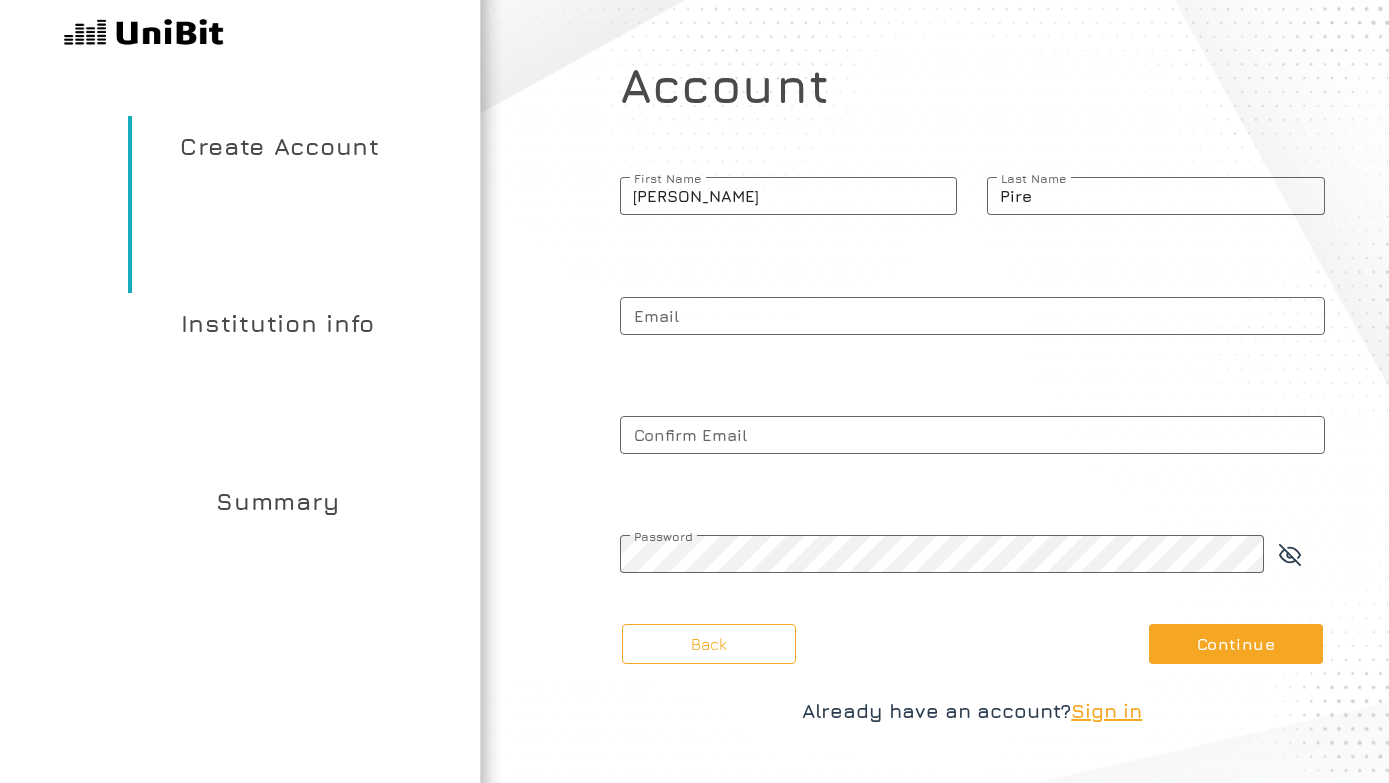 click on "Email" at bounding box center (972, 316) 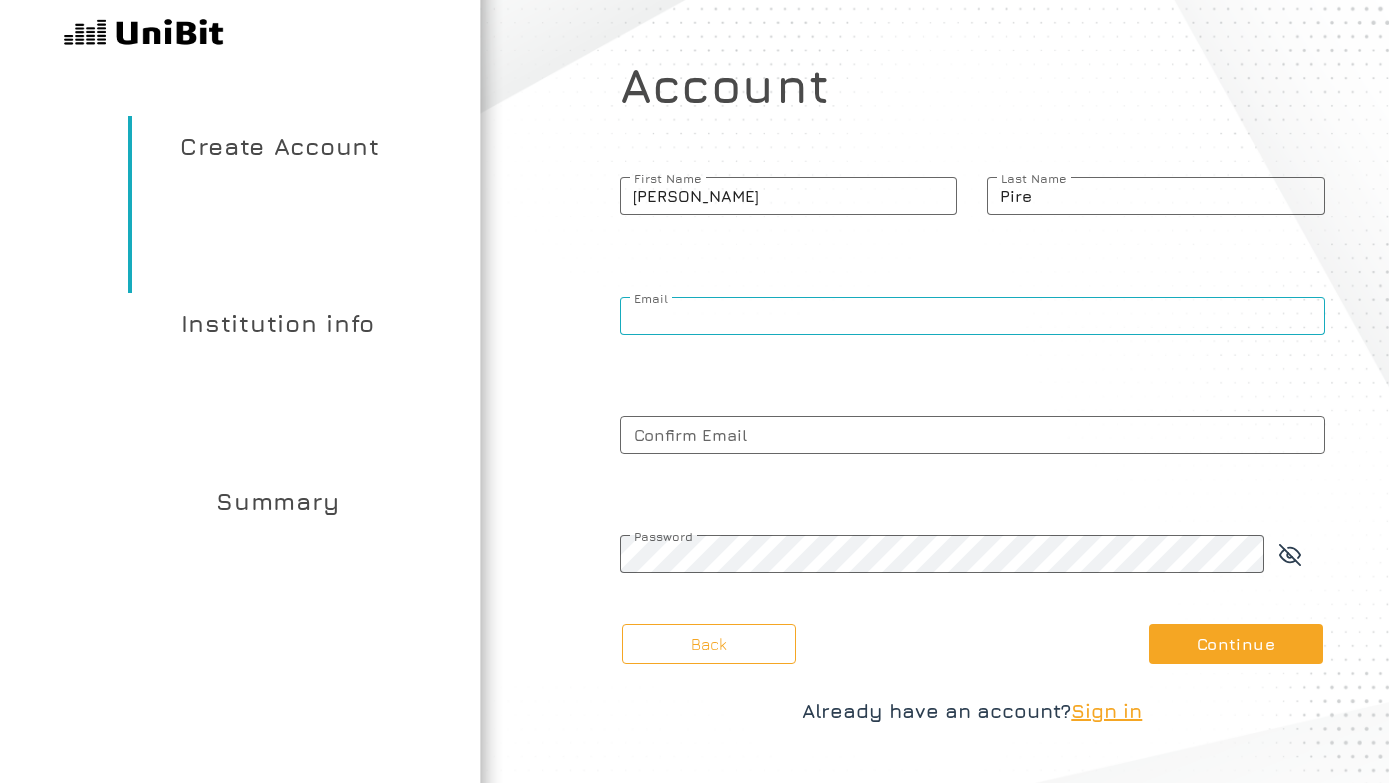 click on "Email" at bounding box center [972, 316] 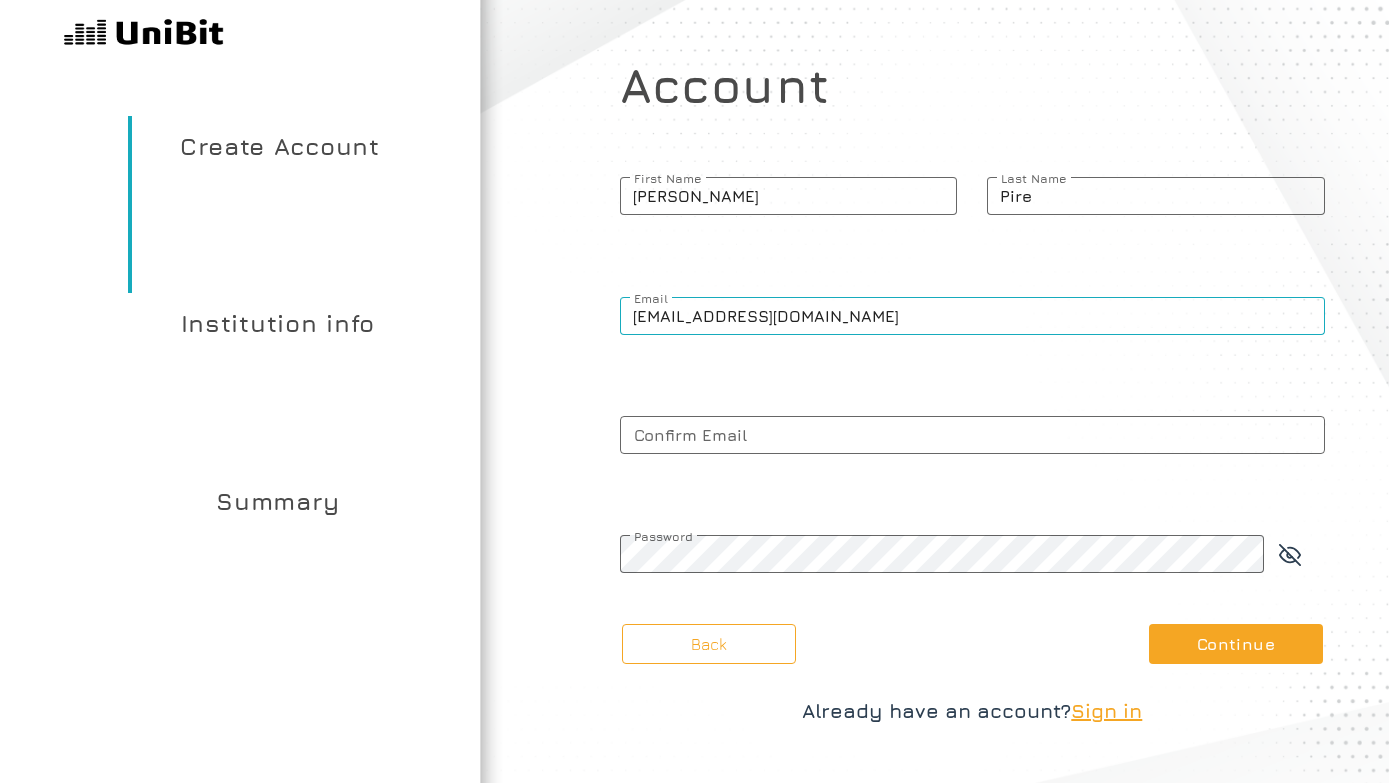 type on "[EMAIL_ADDRESS][DOMAIN_NAME]" 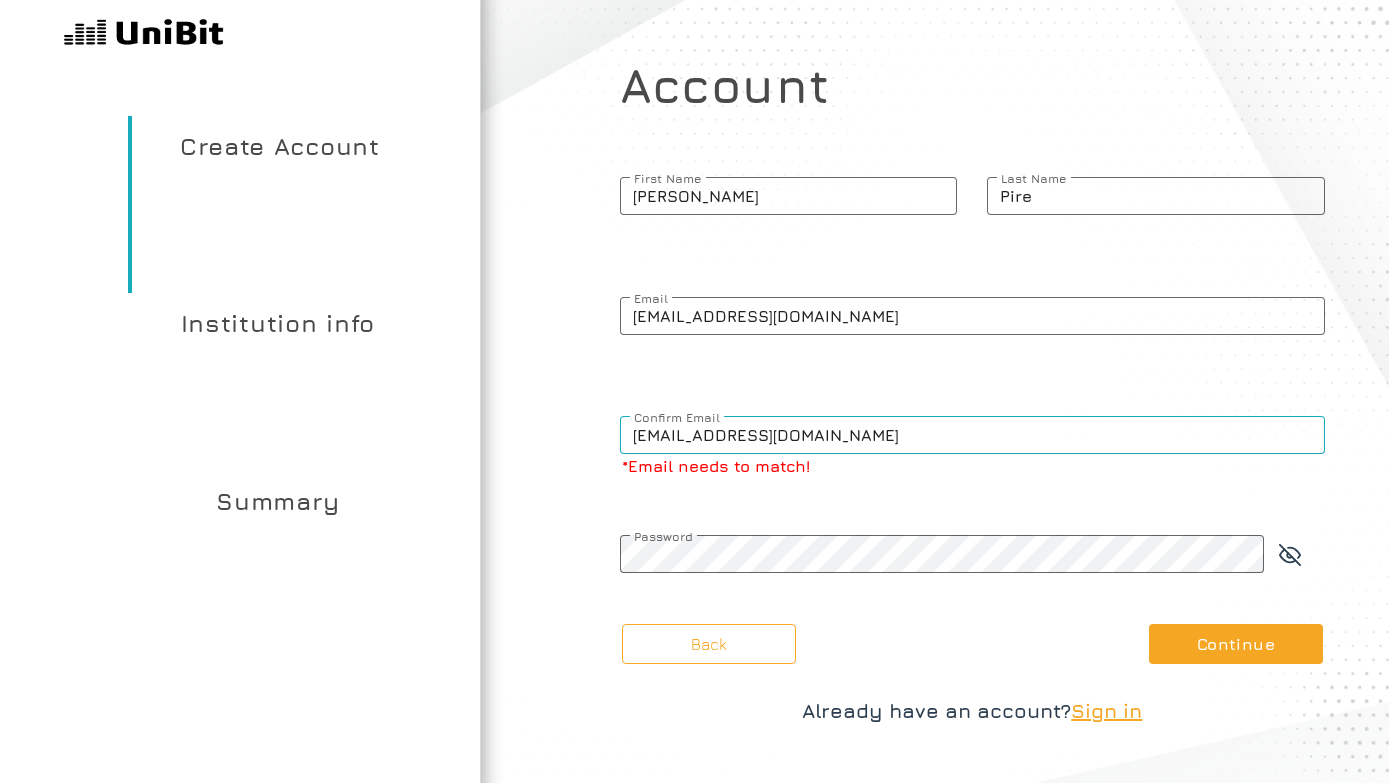 type on "[EMAIL_ADDRESS][DOMAIN_NAME]" 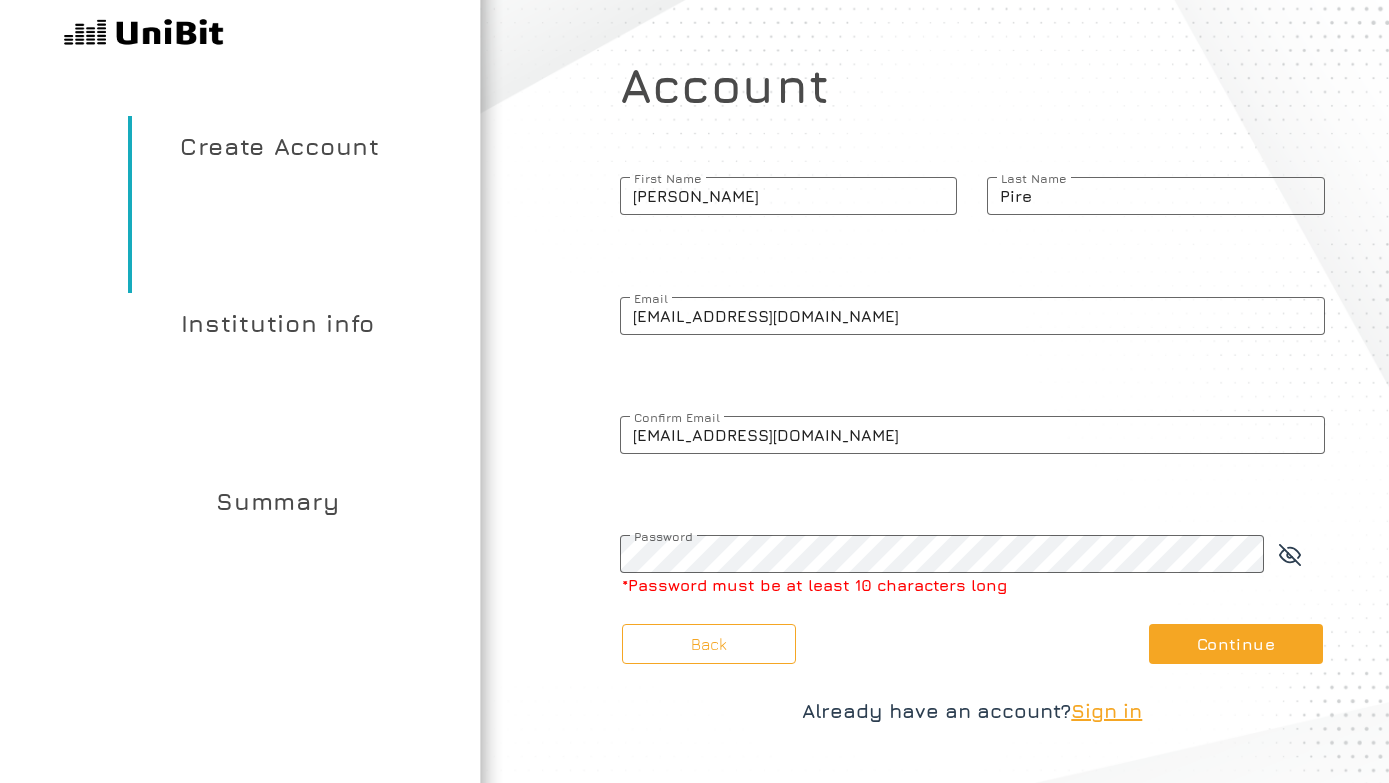click on "Password" at bounding box center (942, 536) 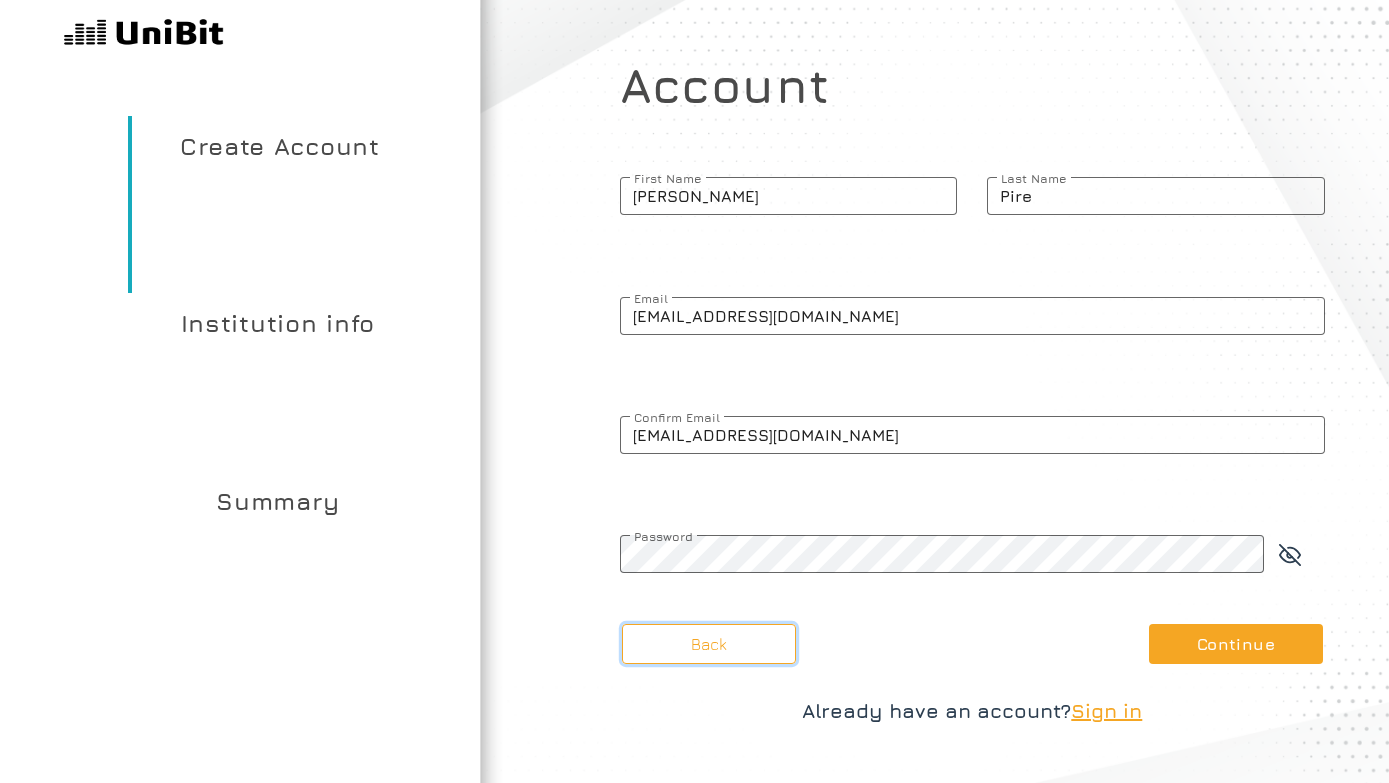 type 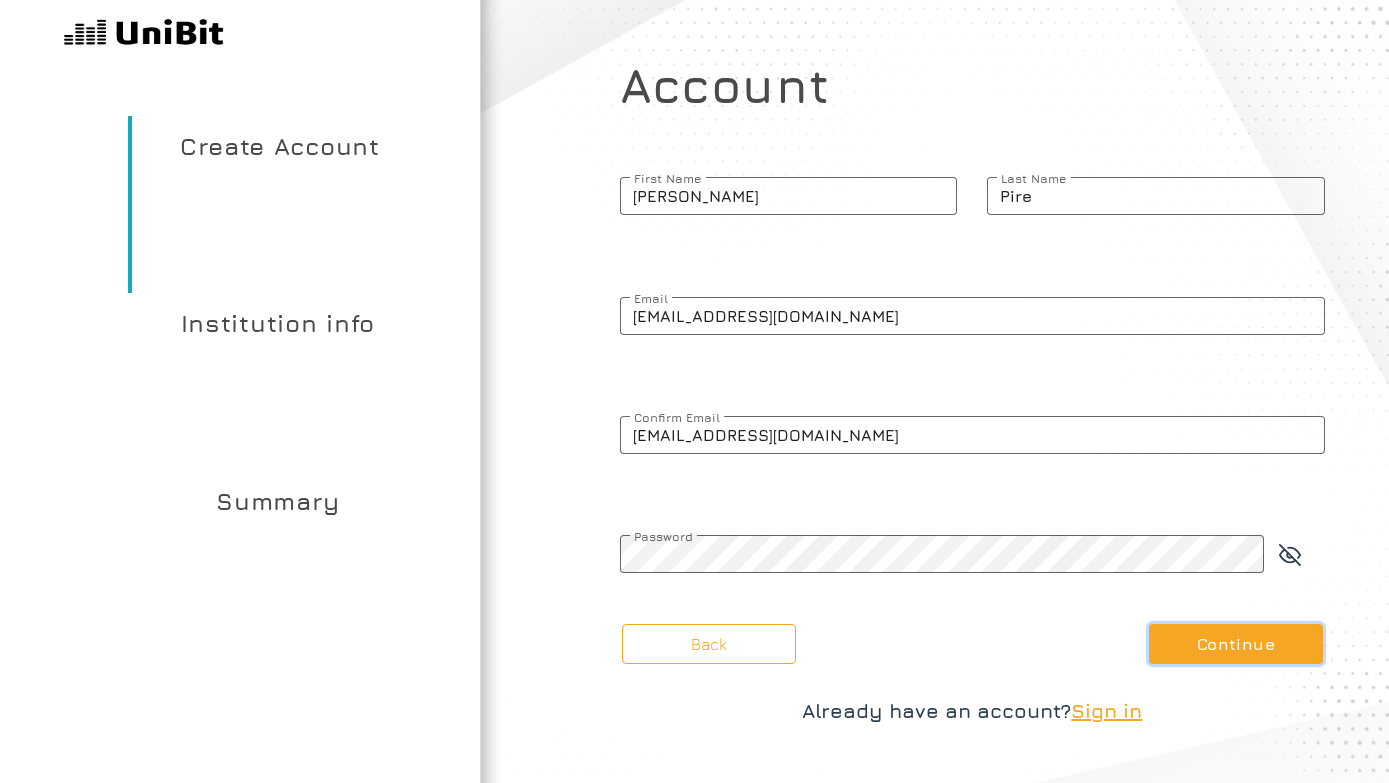 click on "Continue" at bounding box center (1236, 644) 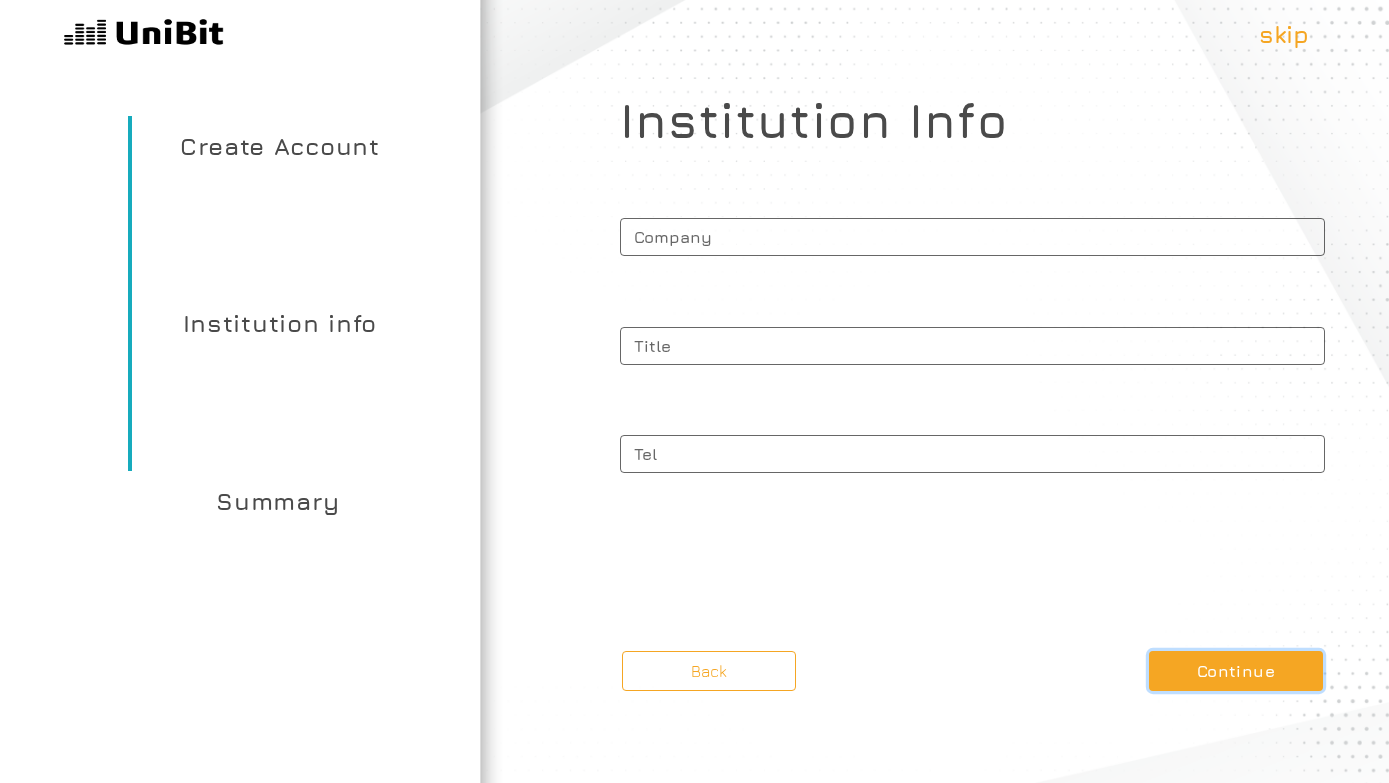 click on "Continue" at bounding box center (1236, 671) 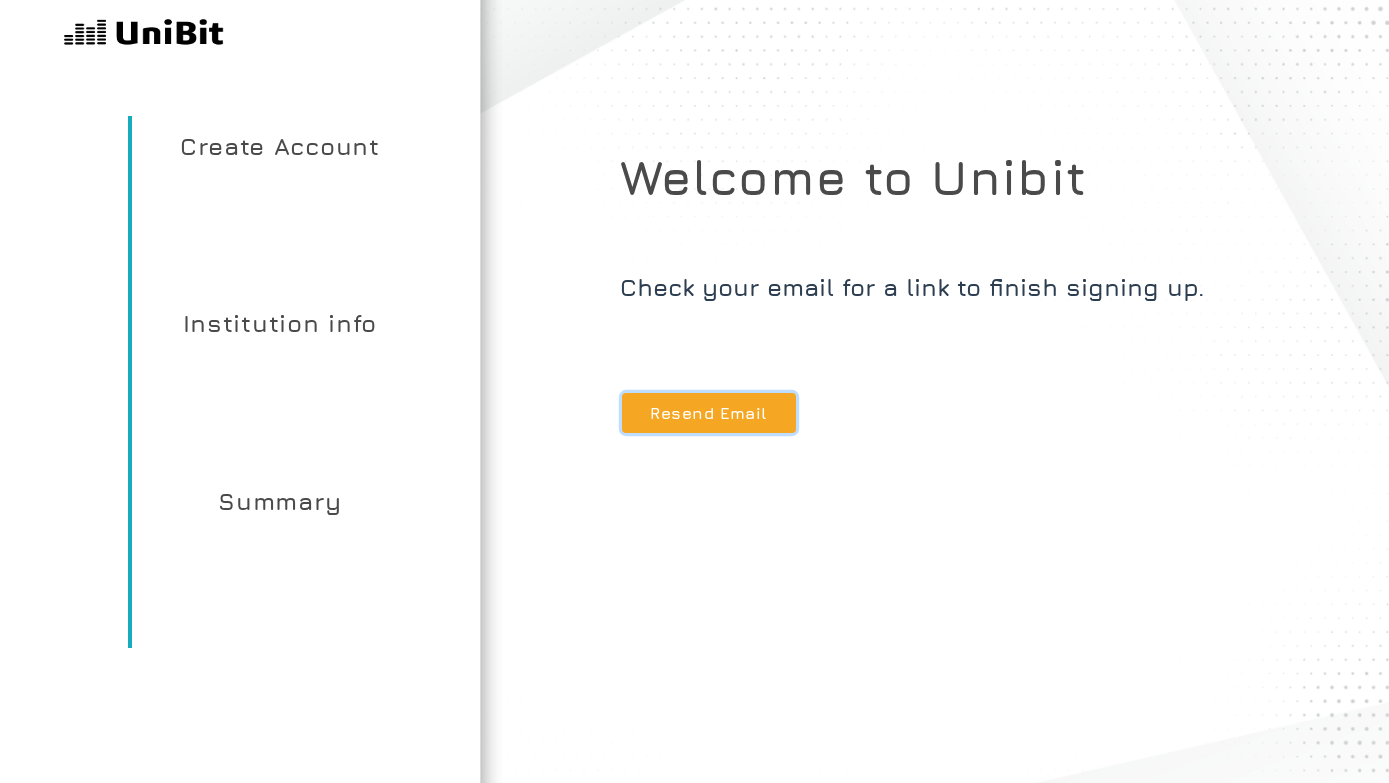 click on "Resend Email" at bounding box center [709, 413] 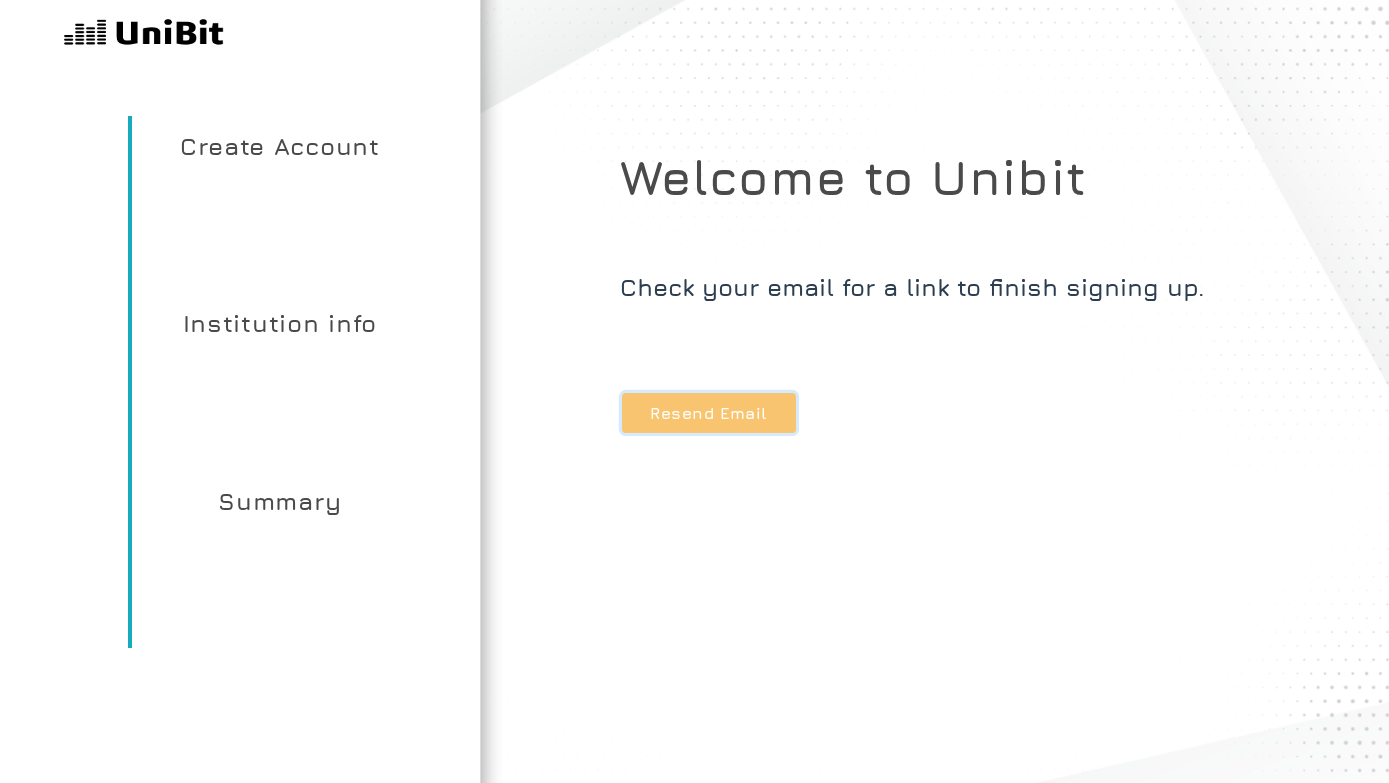 type 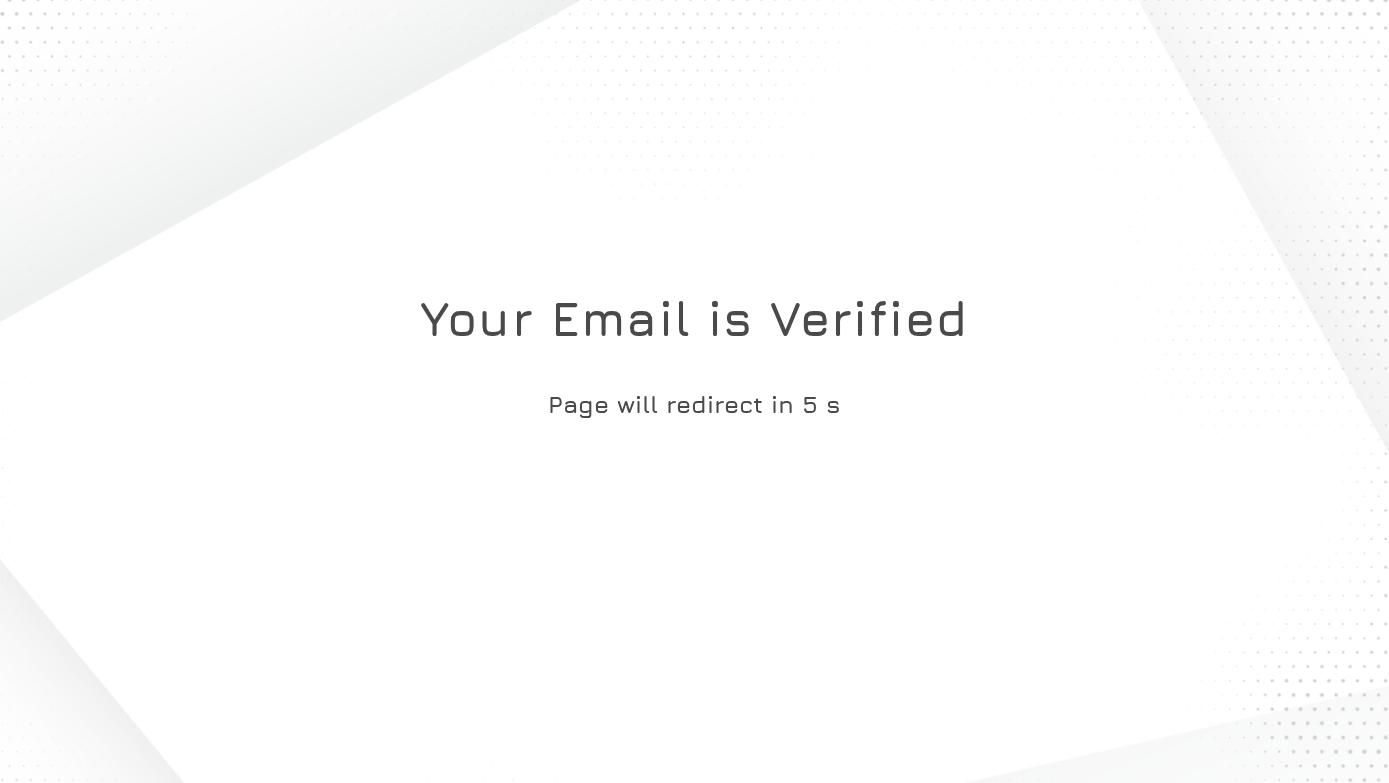 scroll, scrollTop: 0, scrollLeft: 0, axis: both 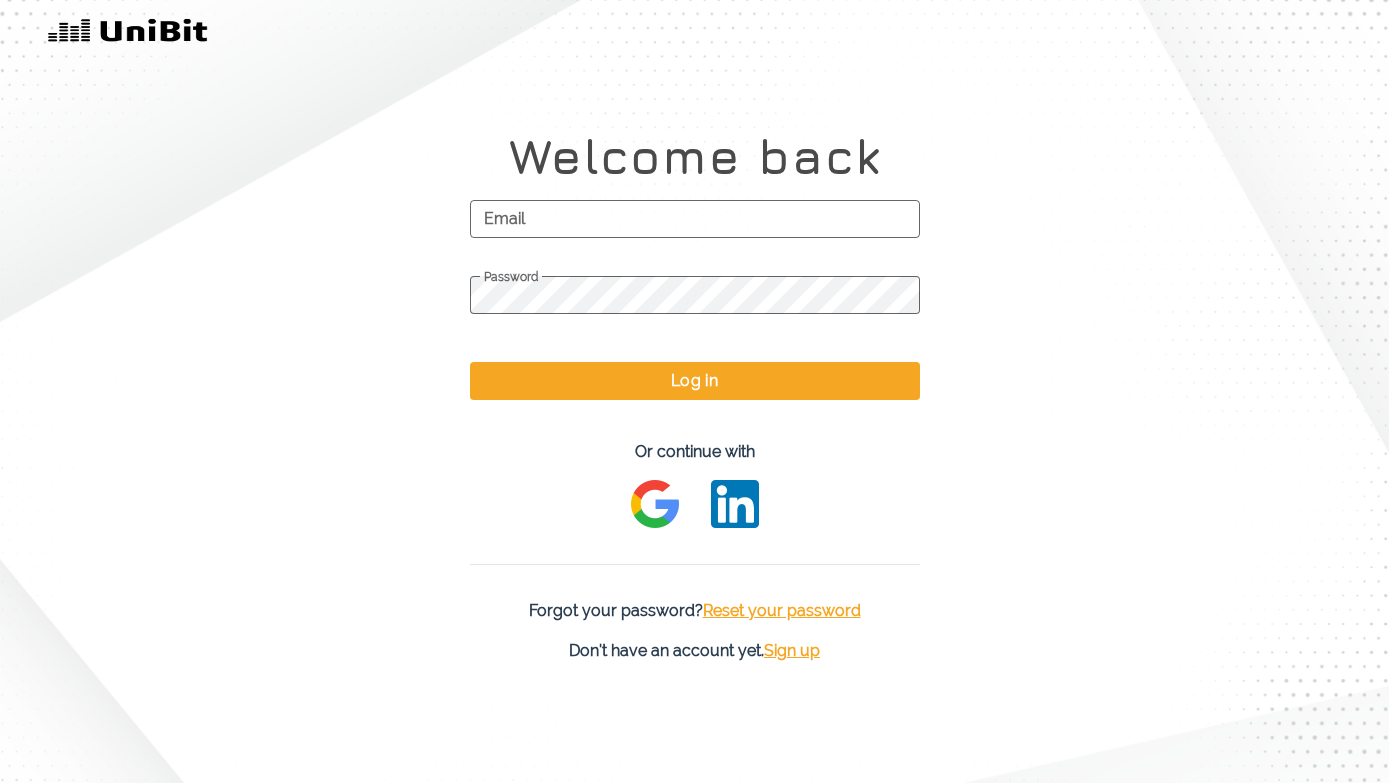 click on "Email" at bounding box center (695, 219) 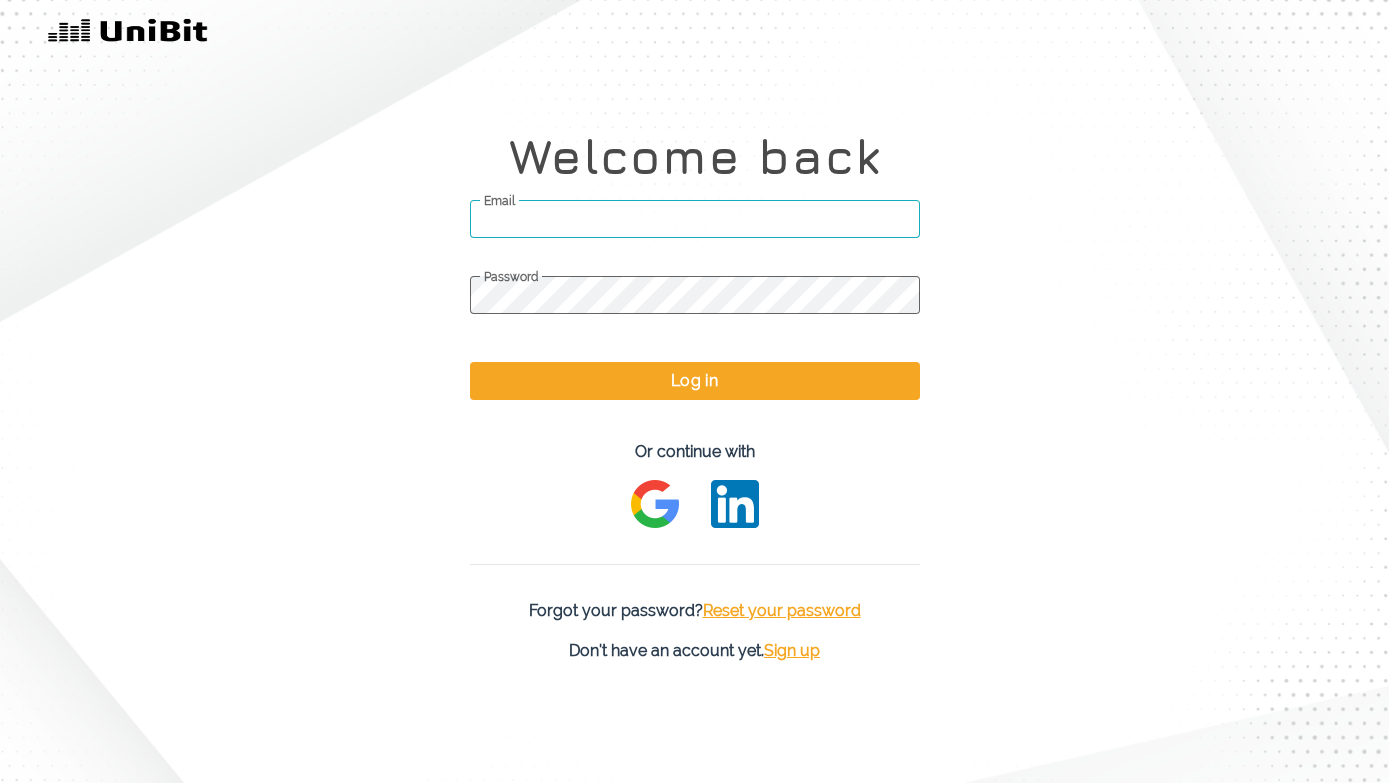 click on "Email" at bounding box center (695, 219) 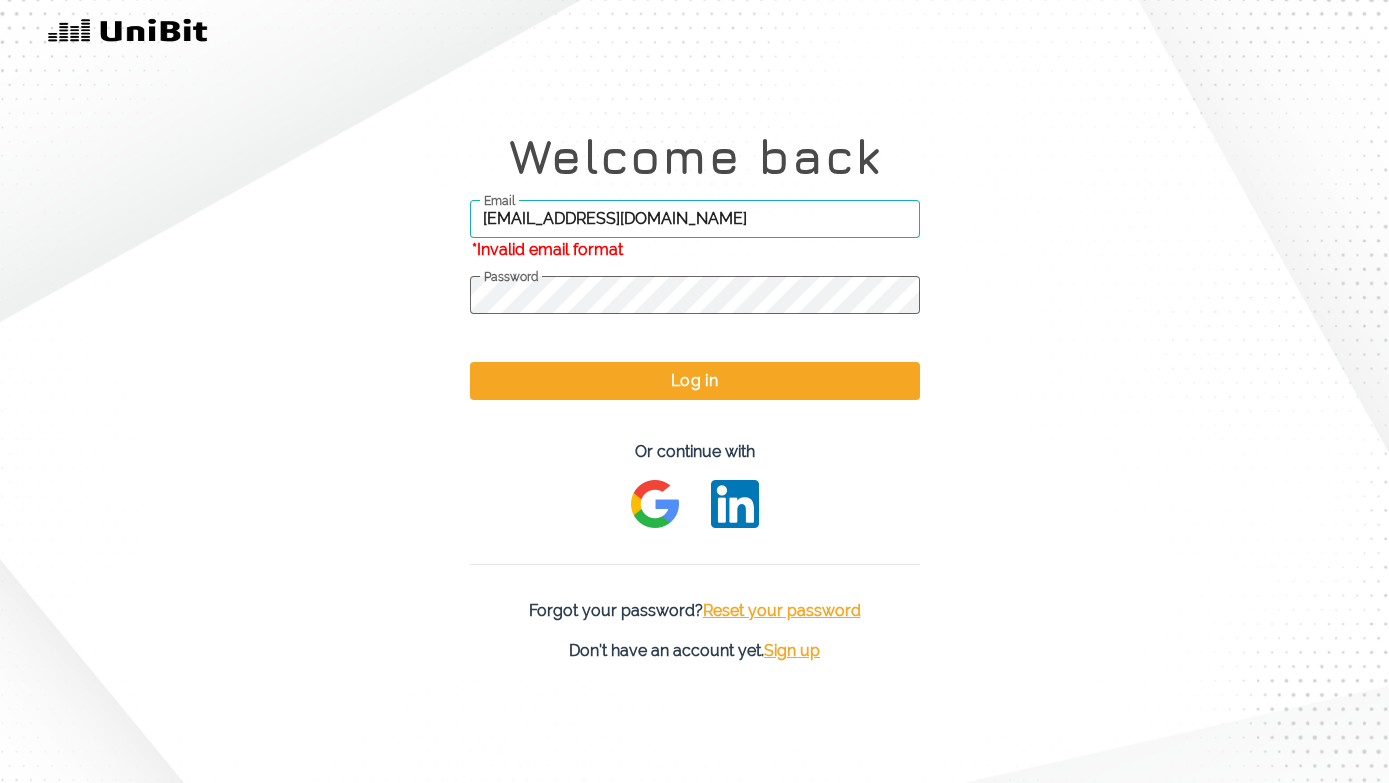 type on "[EMAIL_ADDRESS][DOMAIN_NAME]" 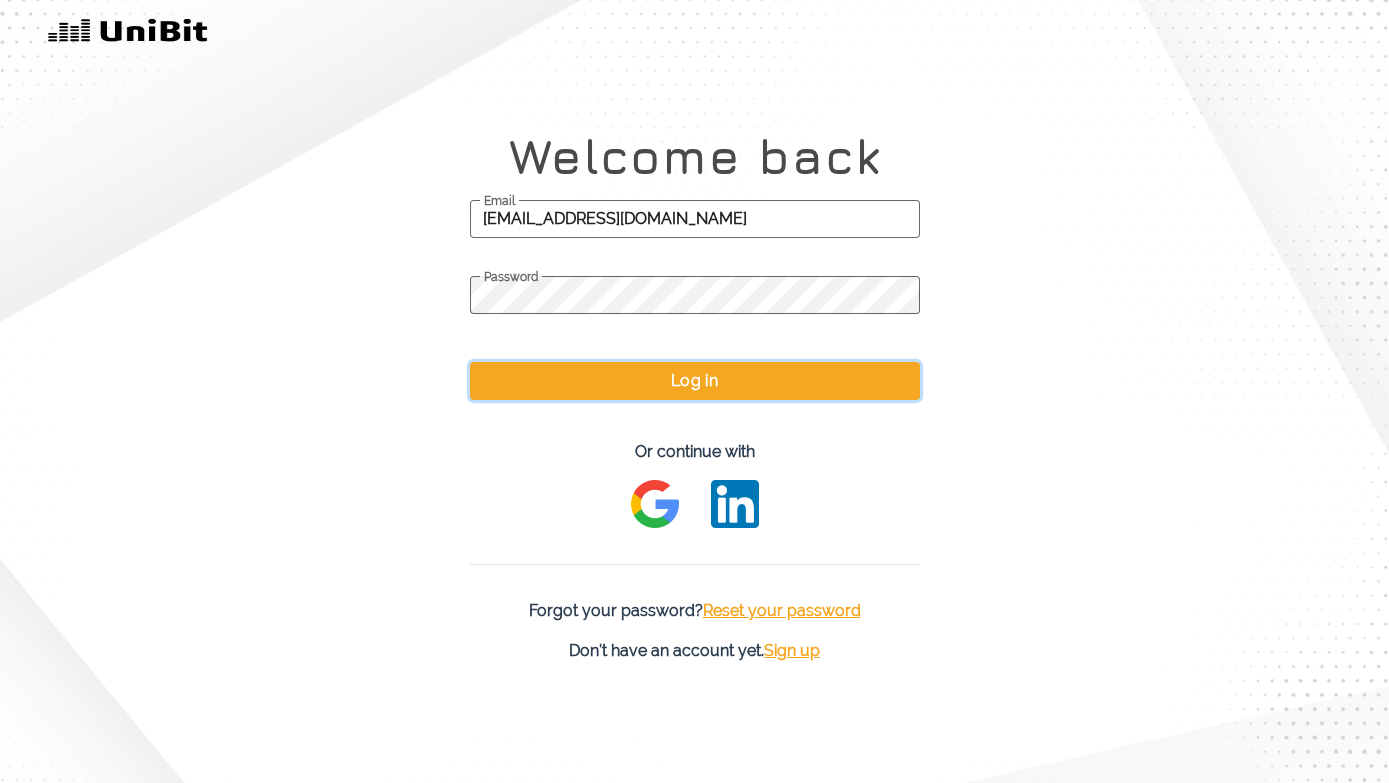 click on "Log in" at bounding box center [695, 381] 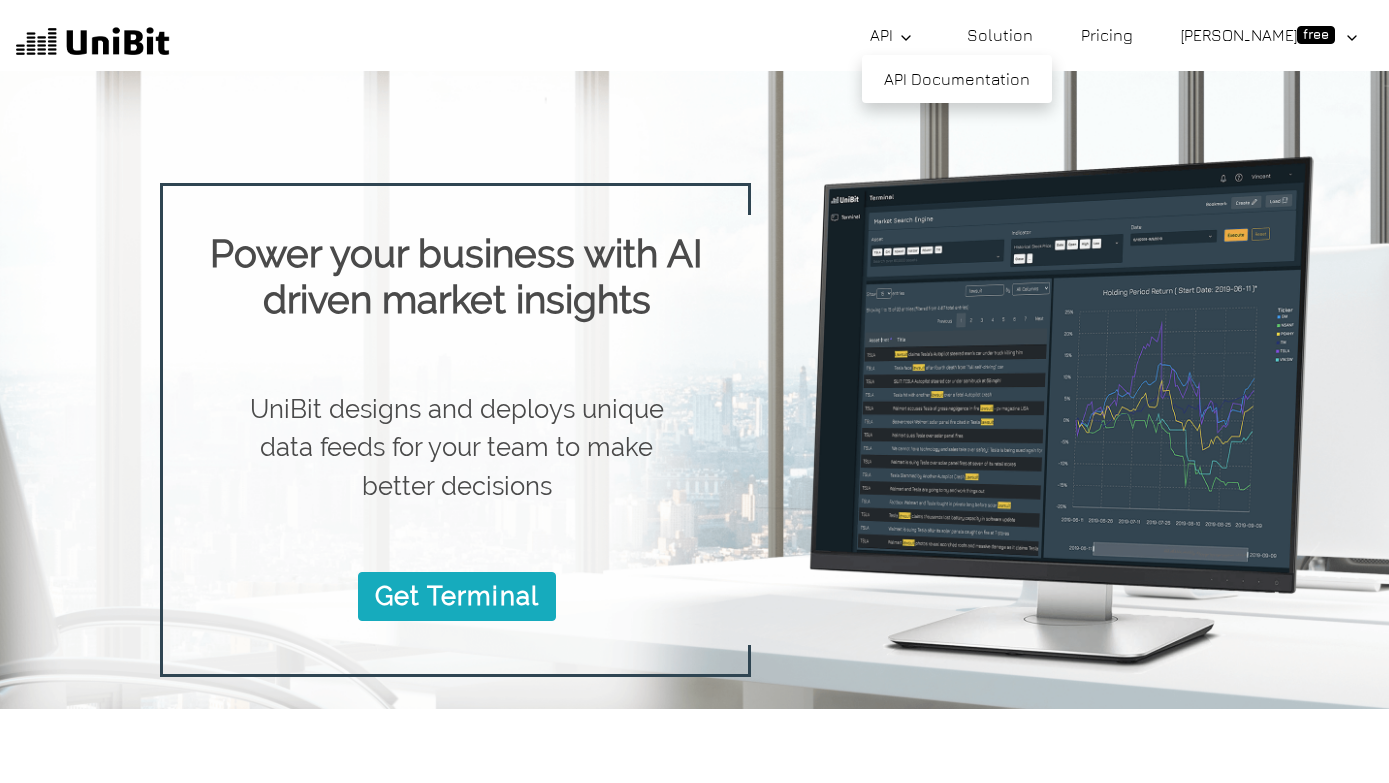 click on "API" at bounding box center (894, 35) 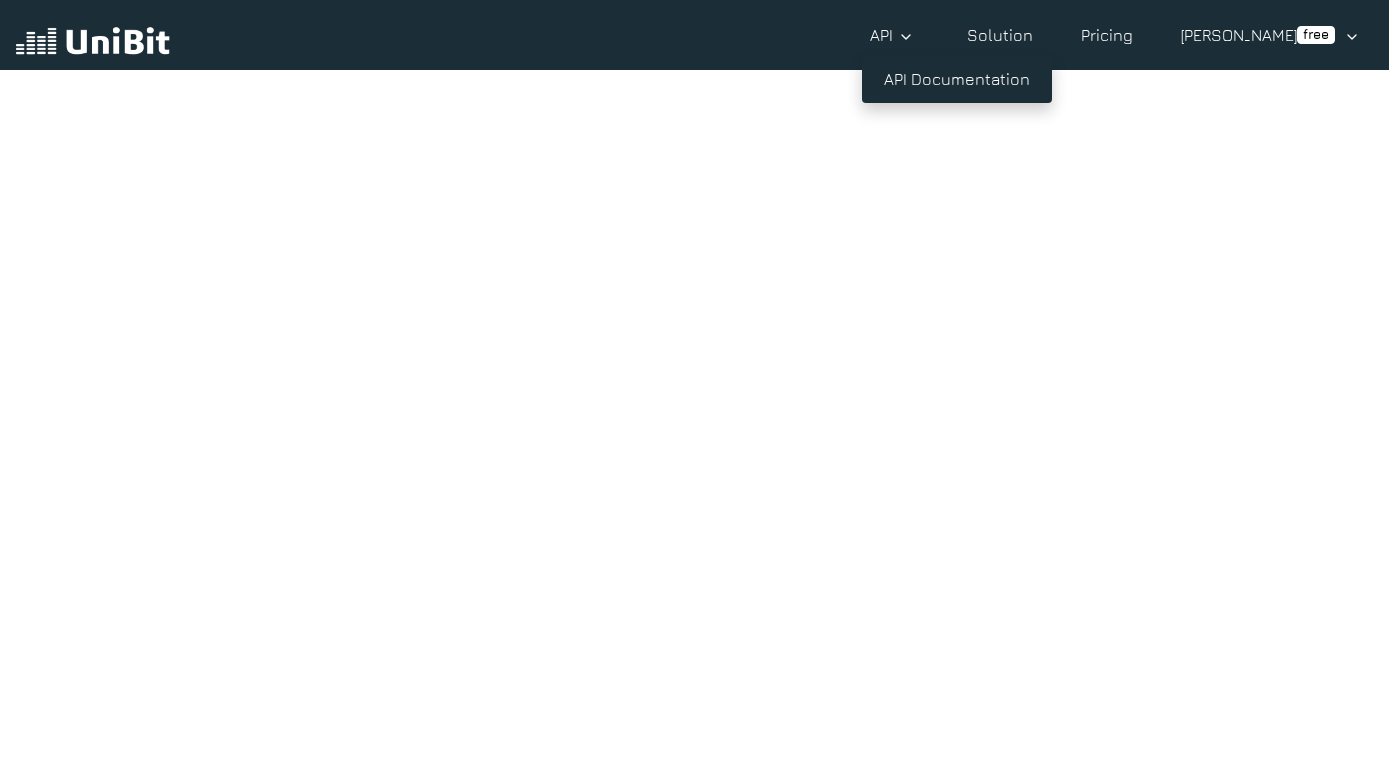 scroll, scrollTop: 45, scrollLeft: 0, axis: vertical 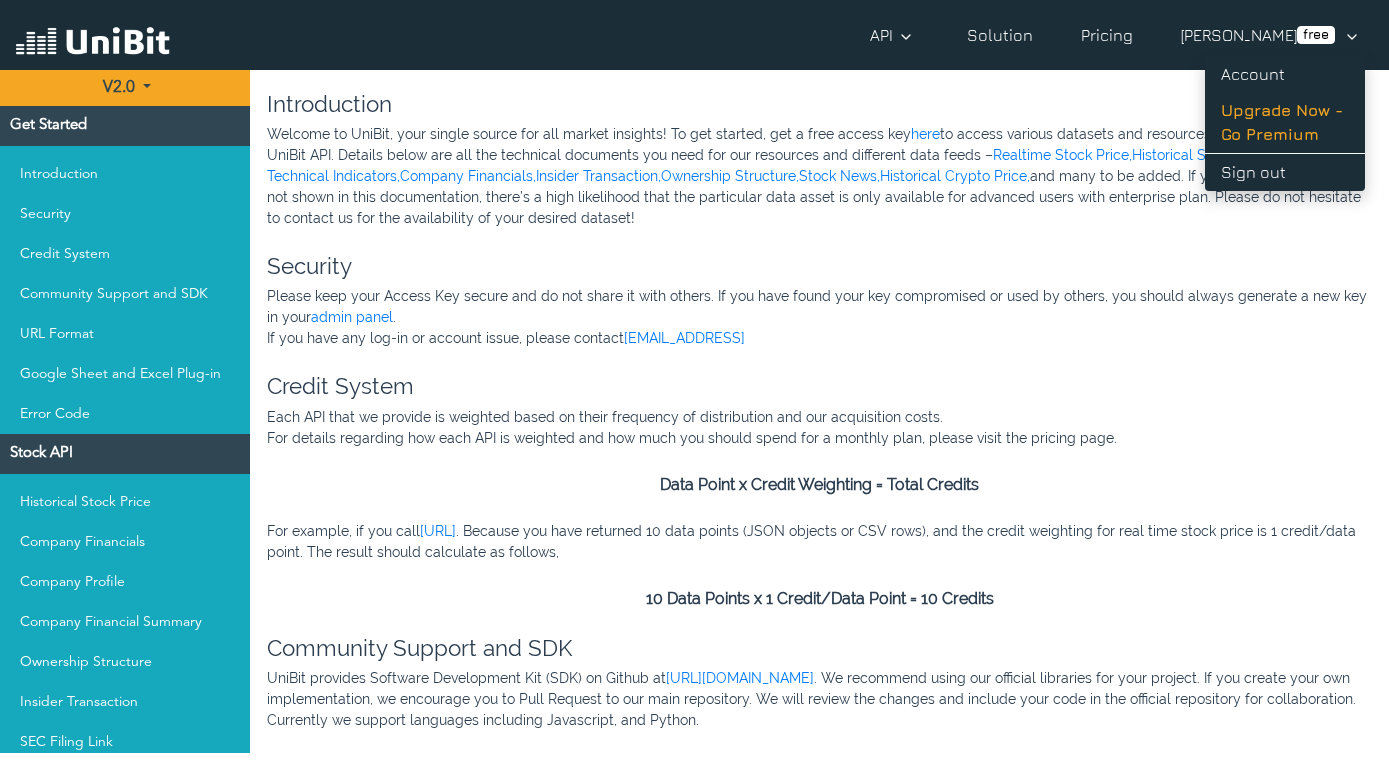 click 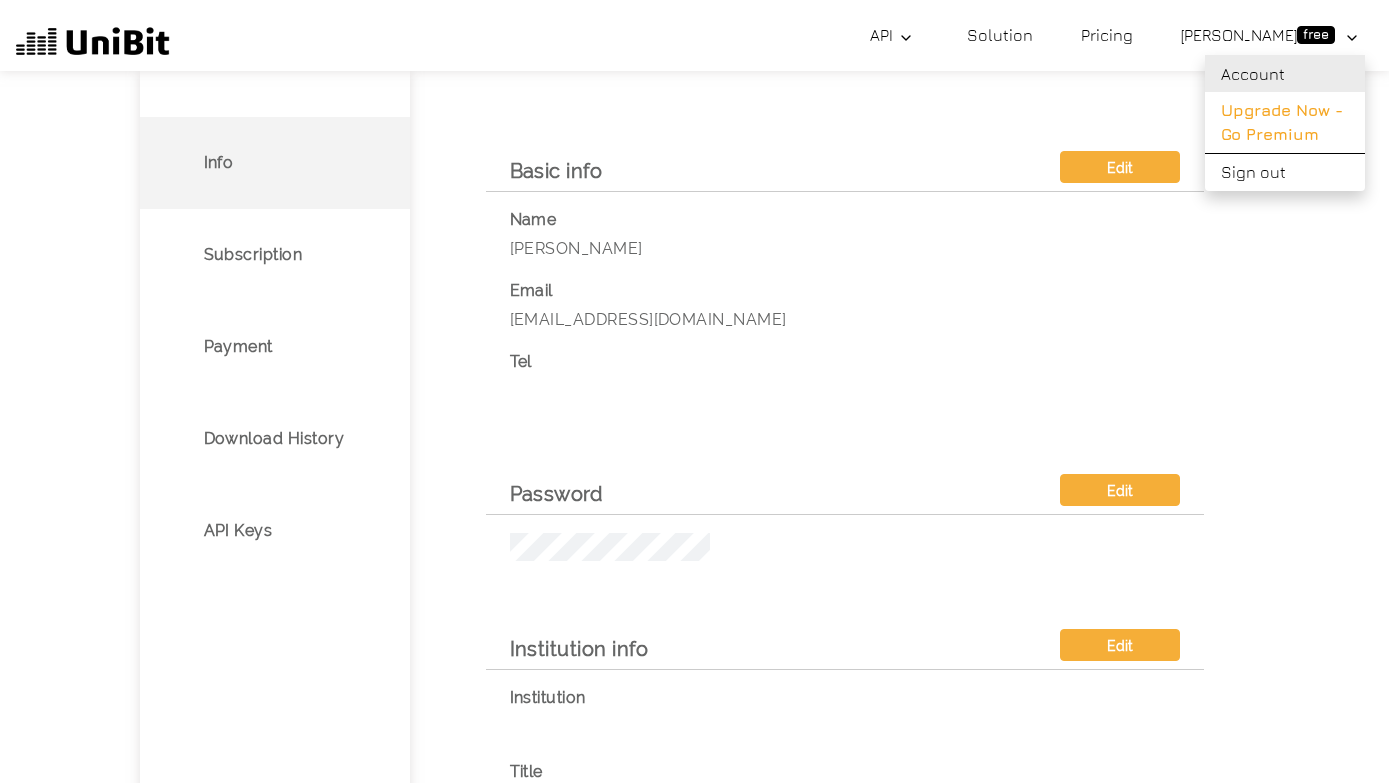 click on "Account" at bounding box center (1285, 73) 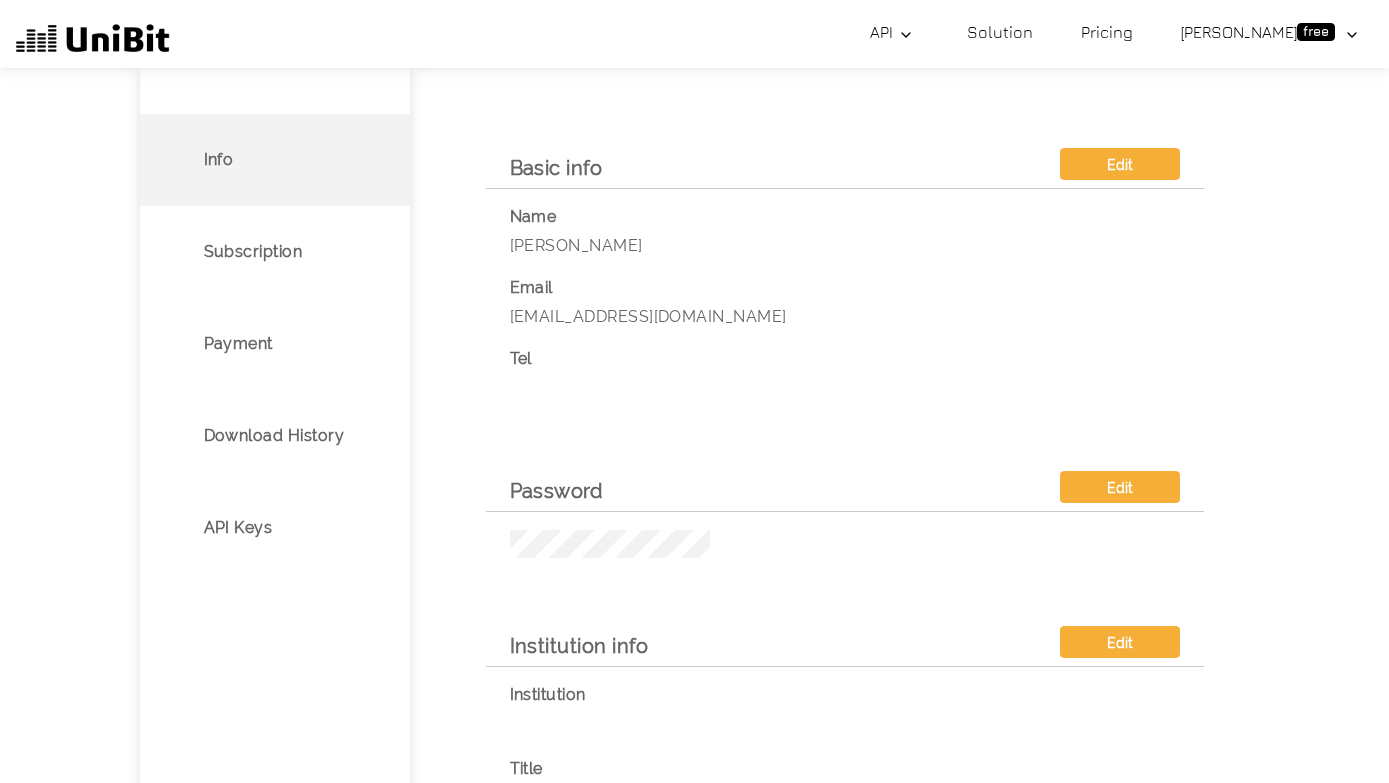 scroll, scrollTop: 70, scrollLeft: 0, axis: vertical 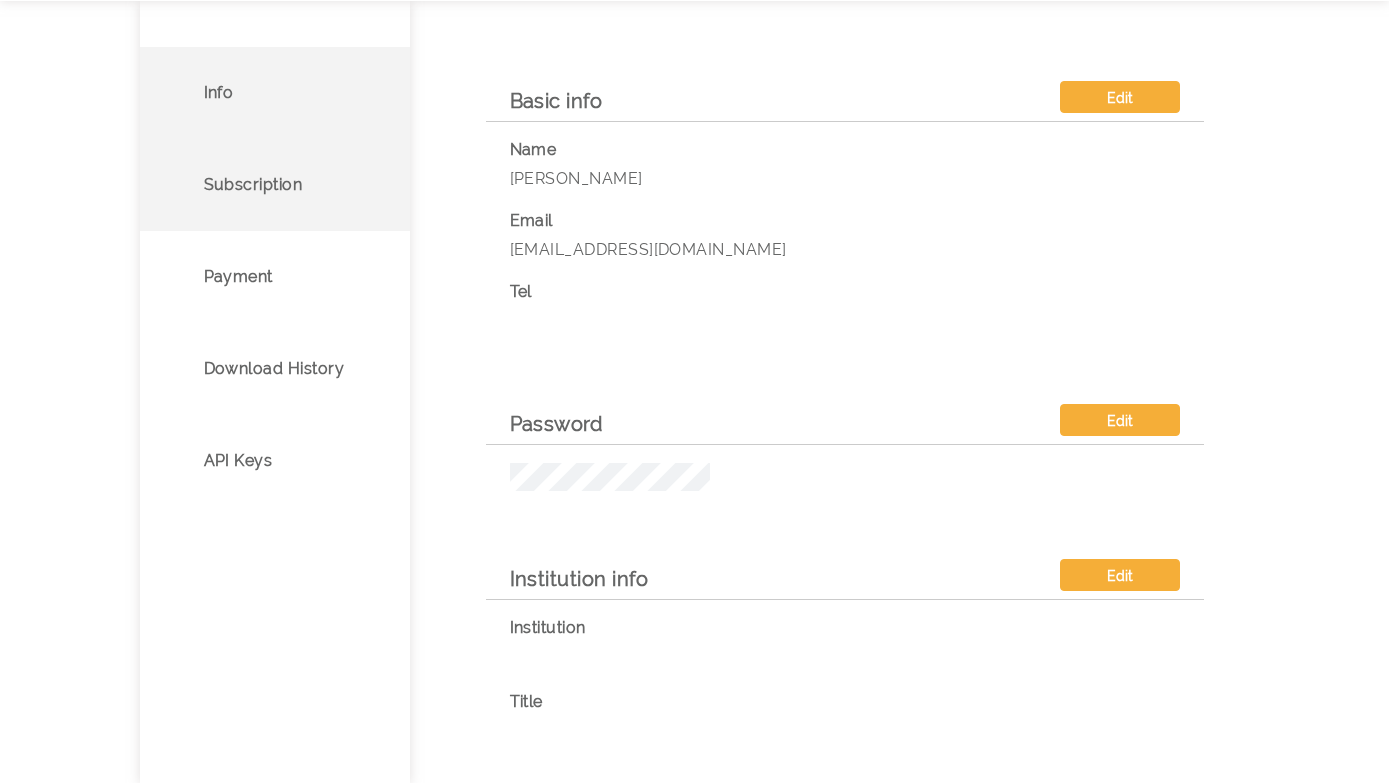 click on "Subscription" at bounding box center (275, 185) 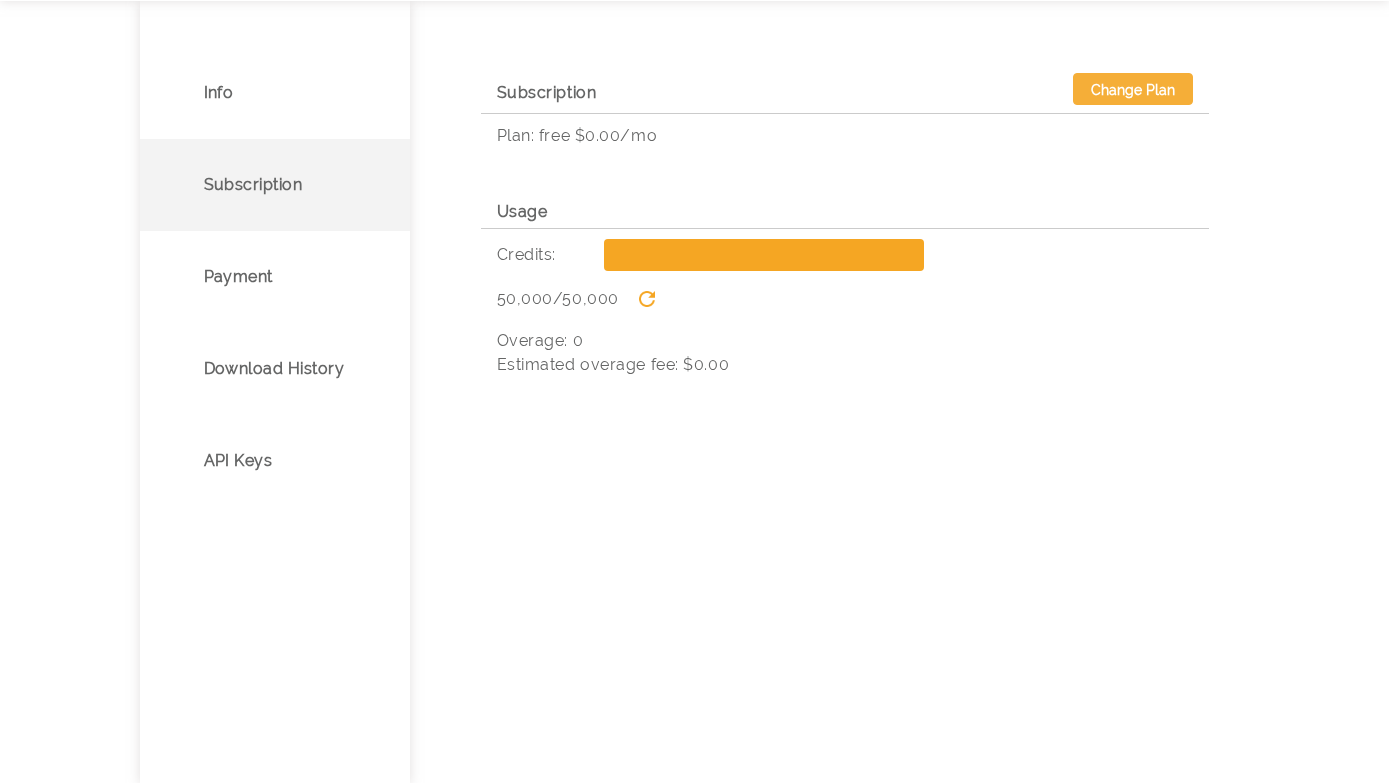 scroll, scrollTop: 0, scrollLeft: 0, axis: both 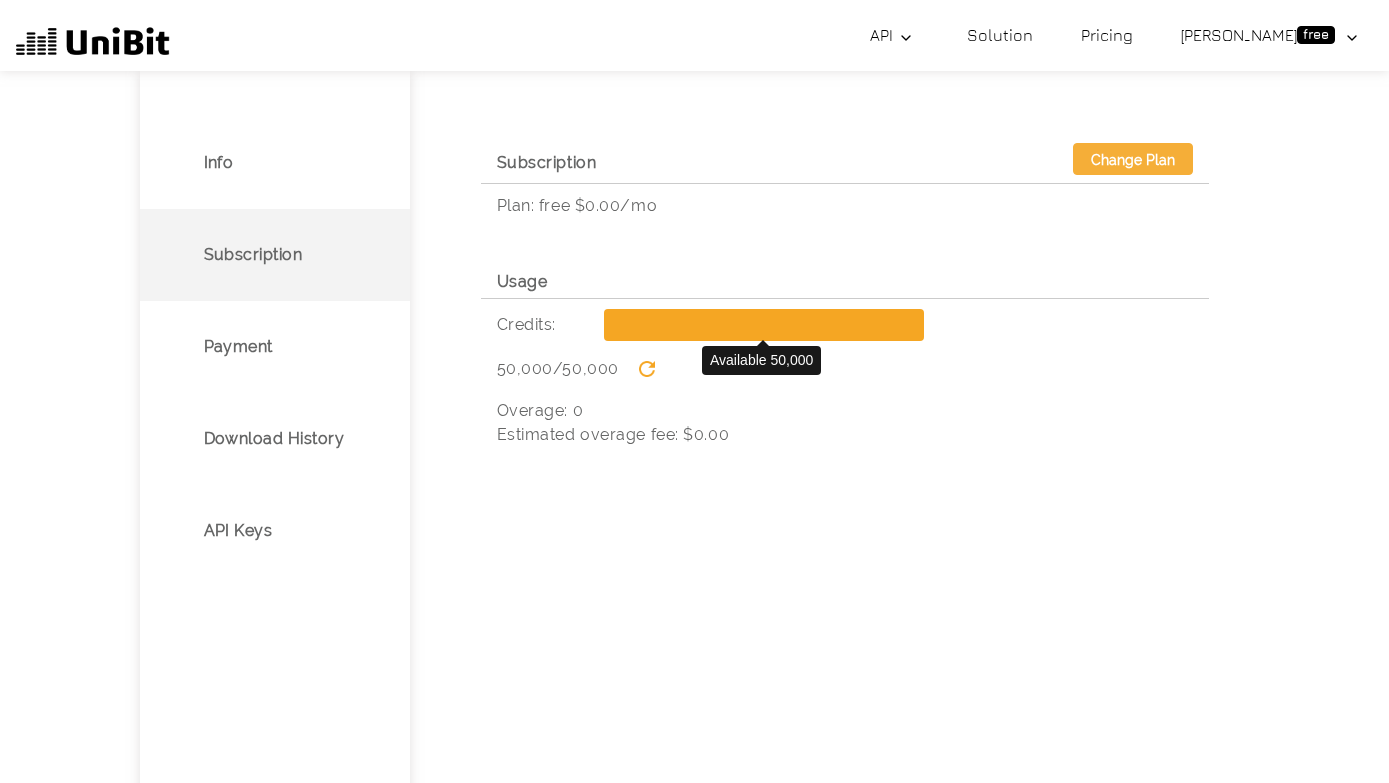 click at bounding box center [764, 325] 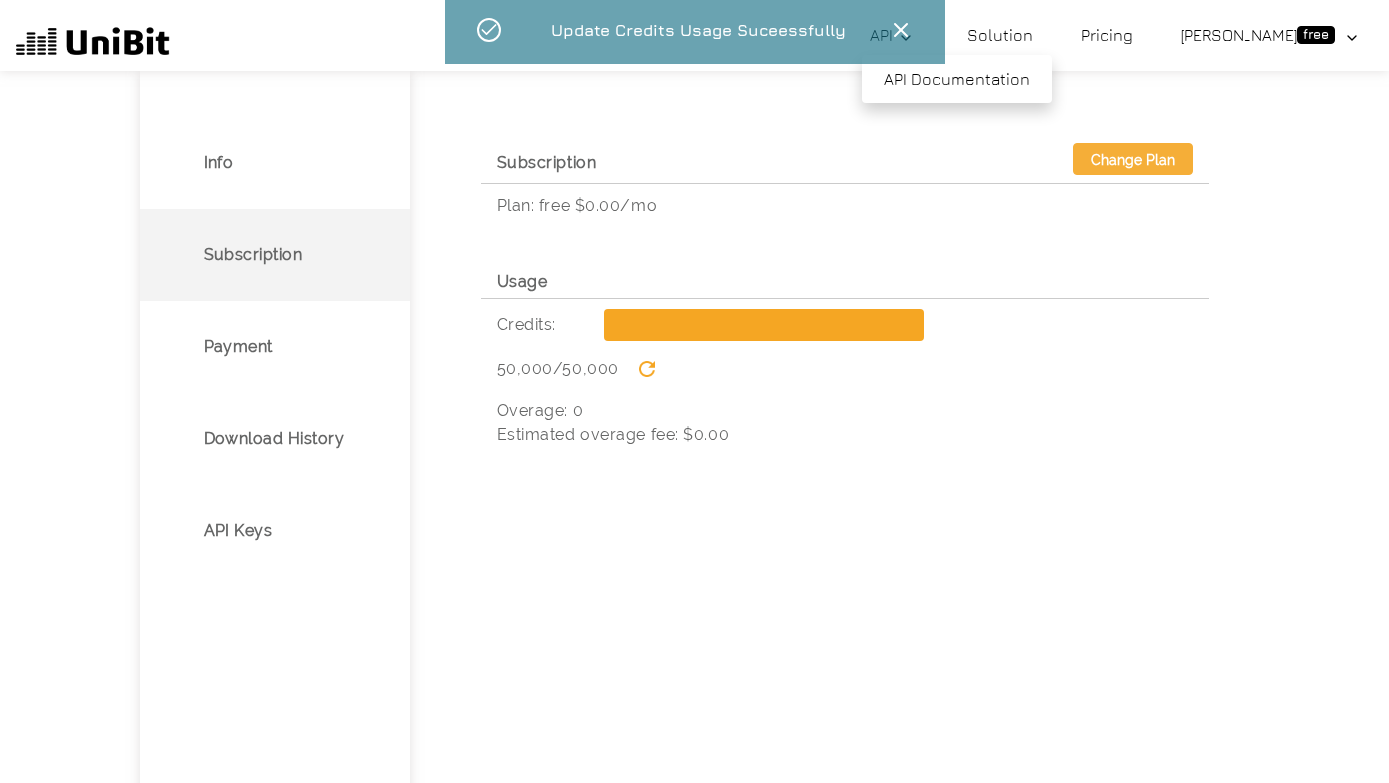 click on "API" at bounding box center (894, 35) 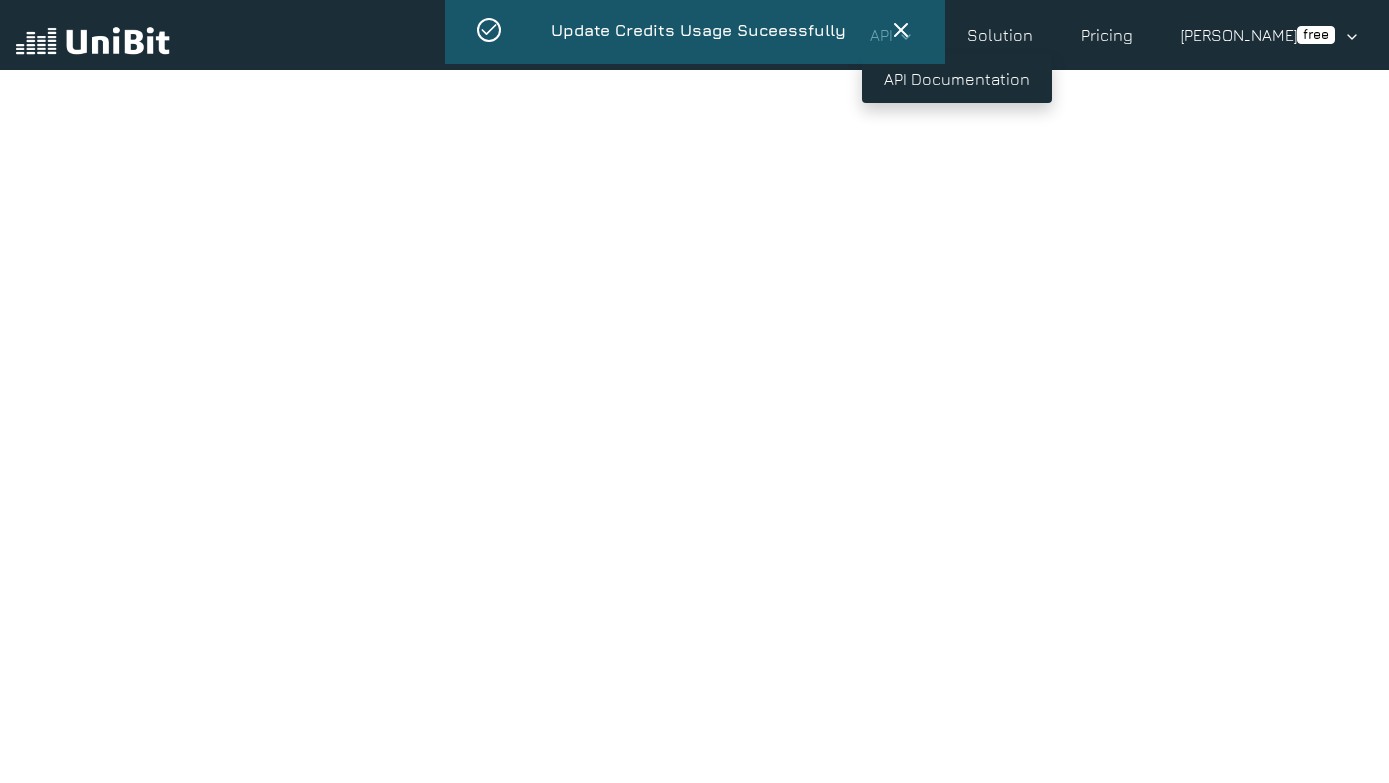 scroll, scrollTop: 45, scrollLeft: 0, axis: vertical 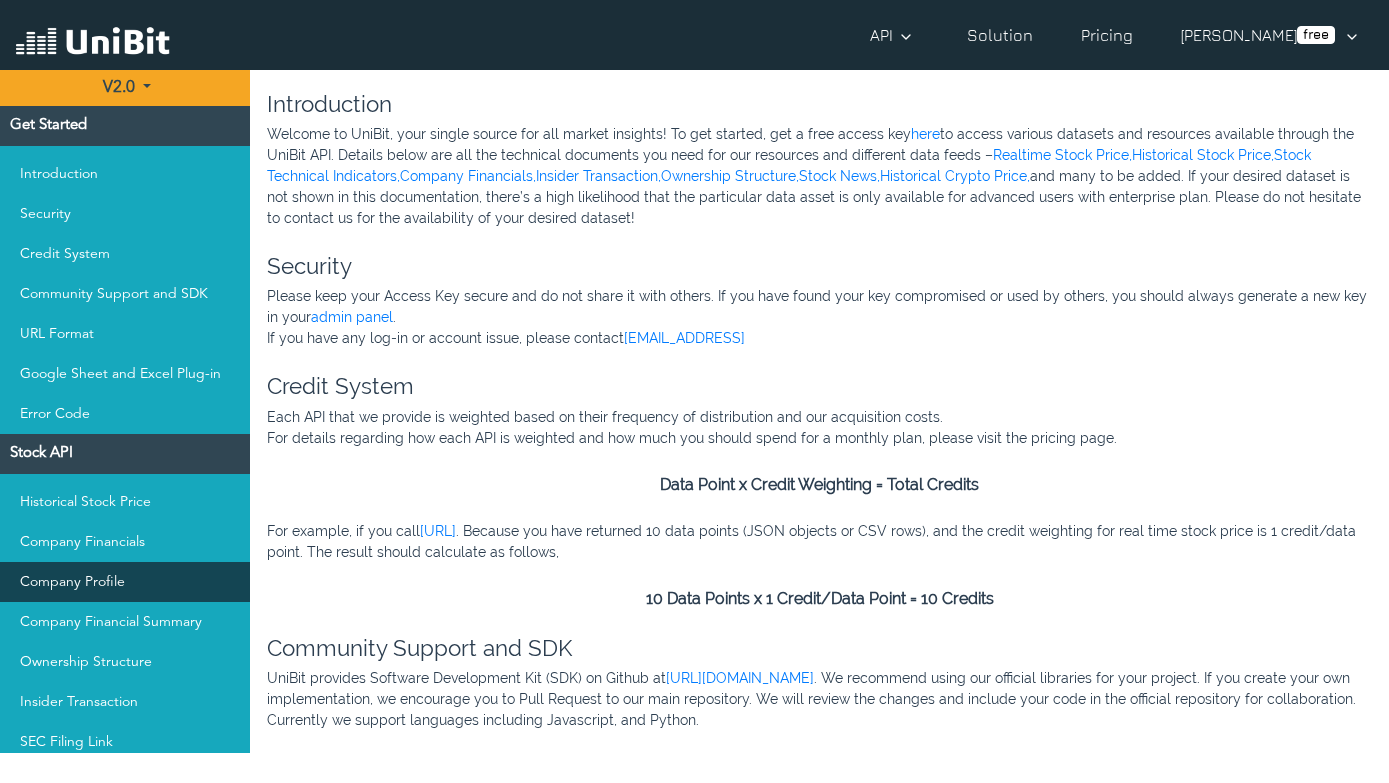 click on "Company Profile" at bounding box center (125, 582) 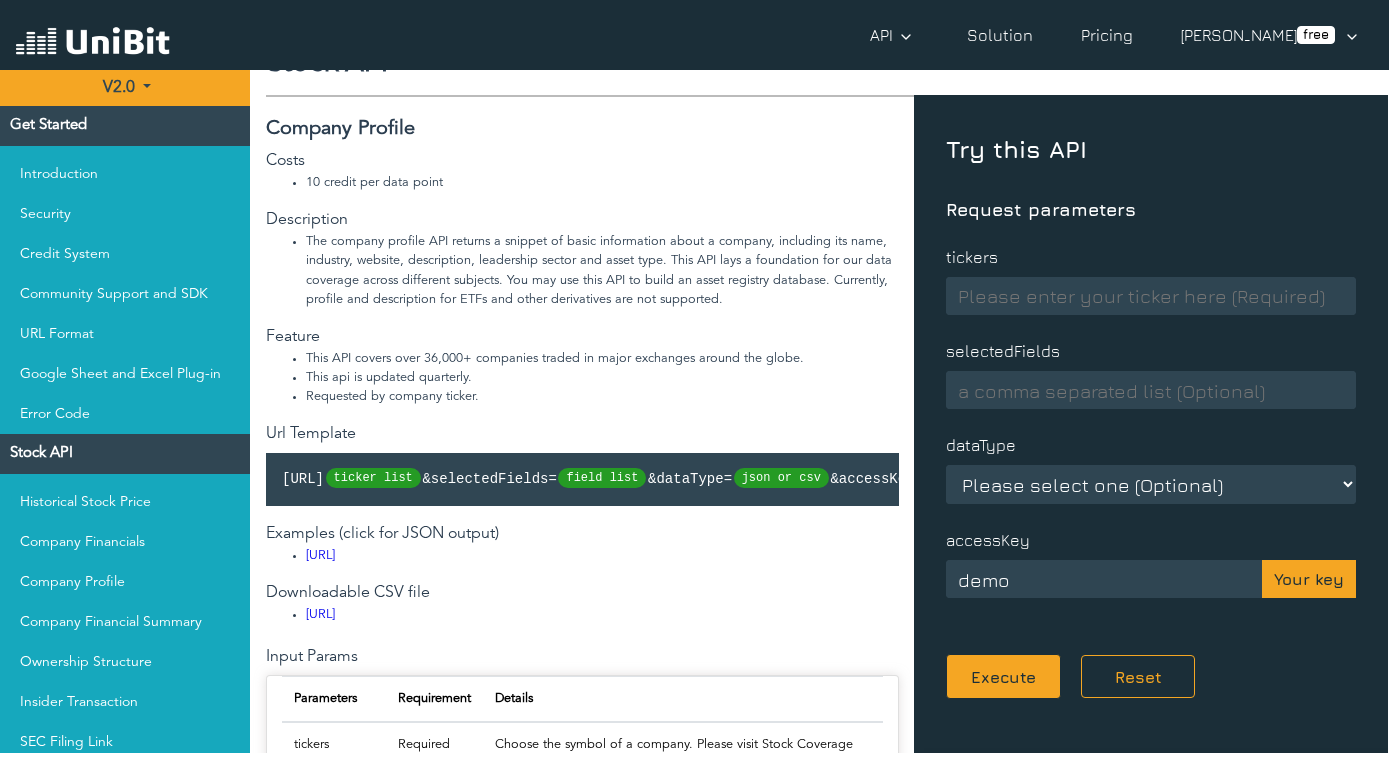 click on "ticker list" at bounding box center (373, 478) 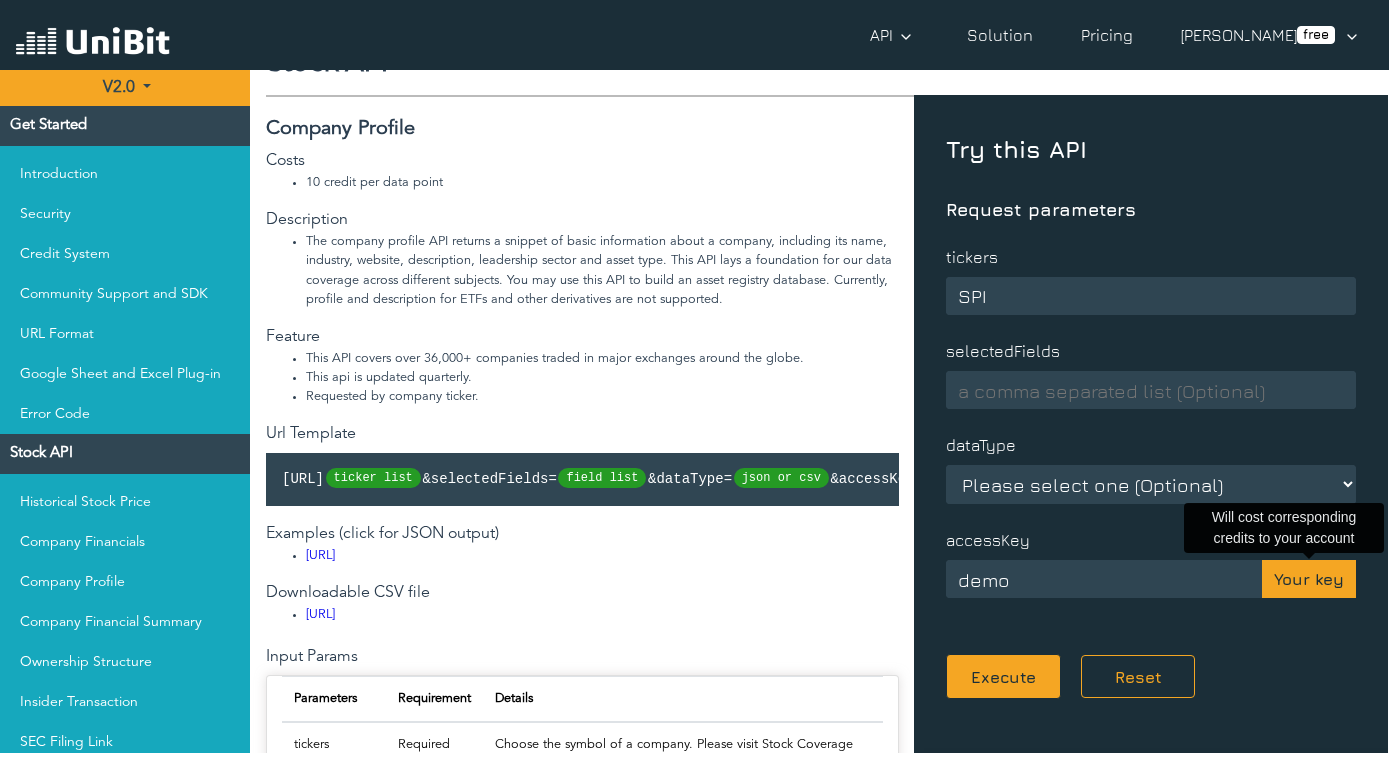 type on "SPI" 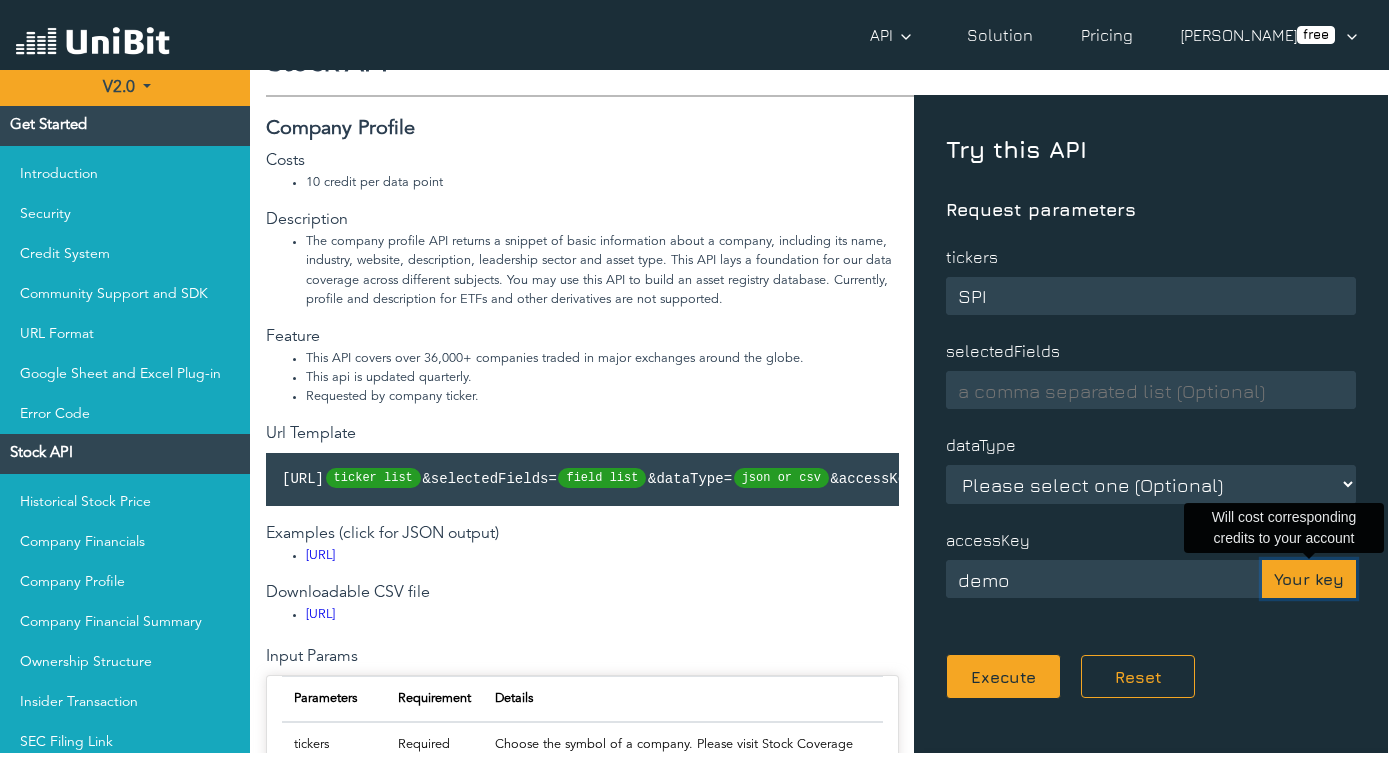 click on "Your key" at bounding box center [1309, 579] 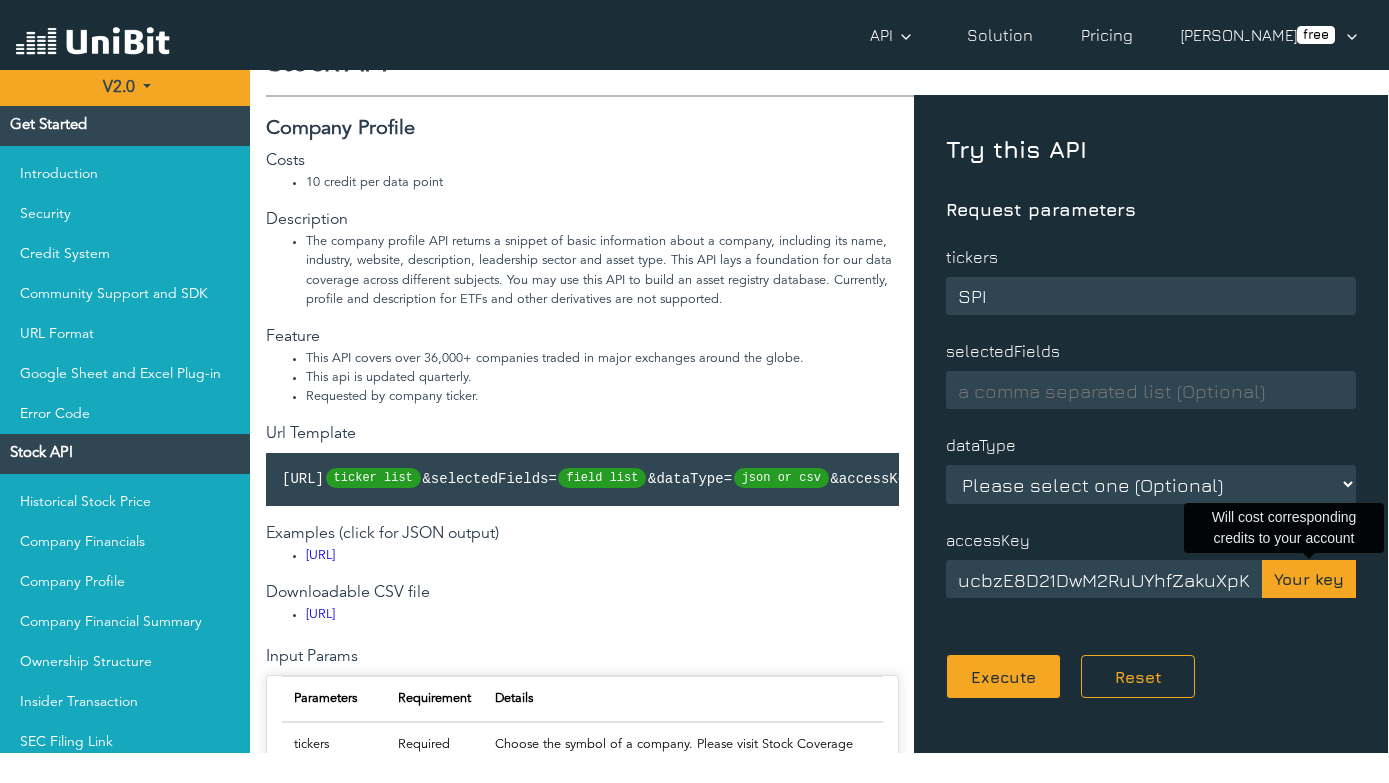 click at bounding box center (1151, 390) 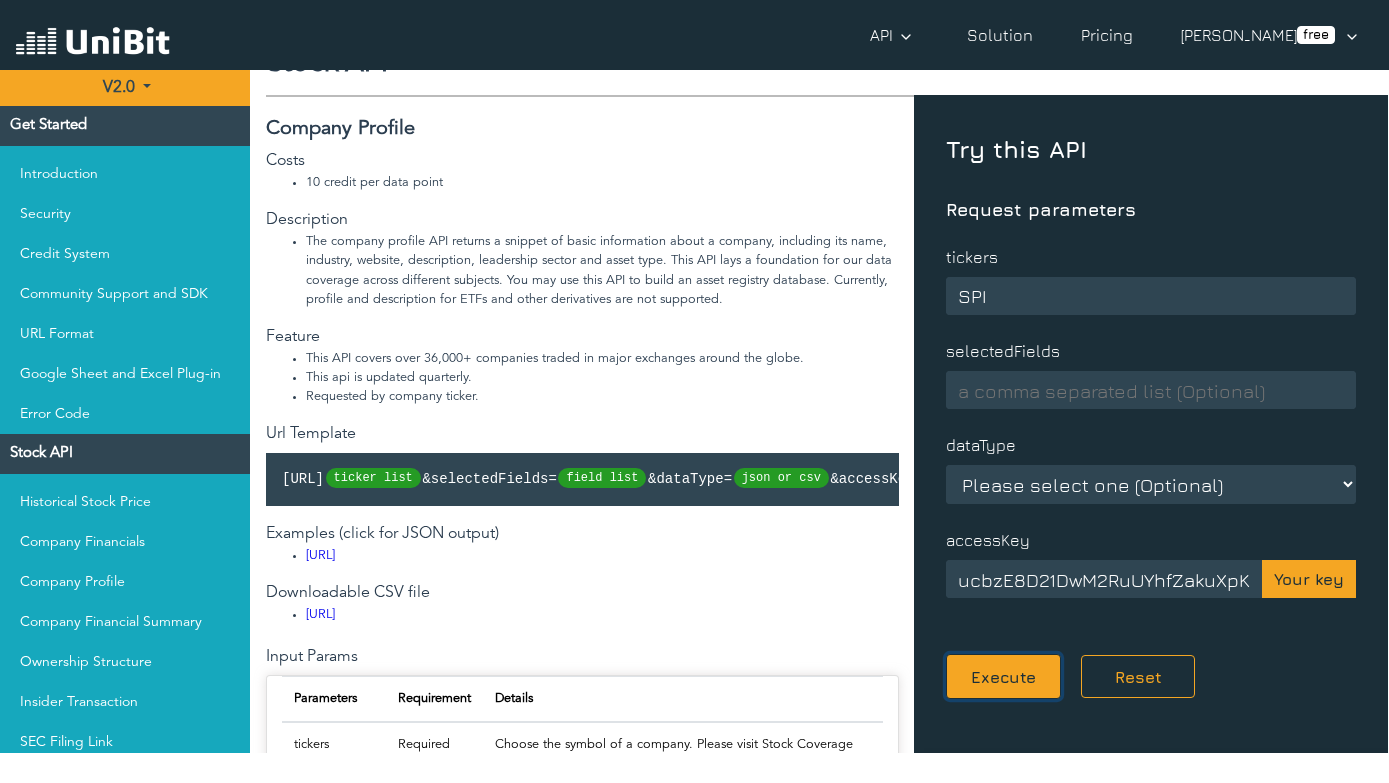 click on "Execute" at bounding box center [1003, 676] 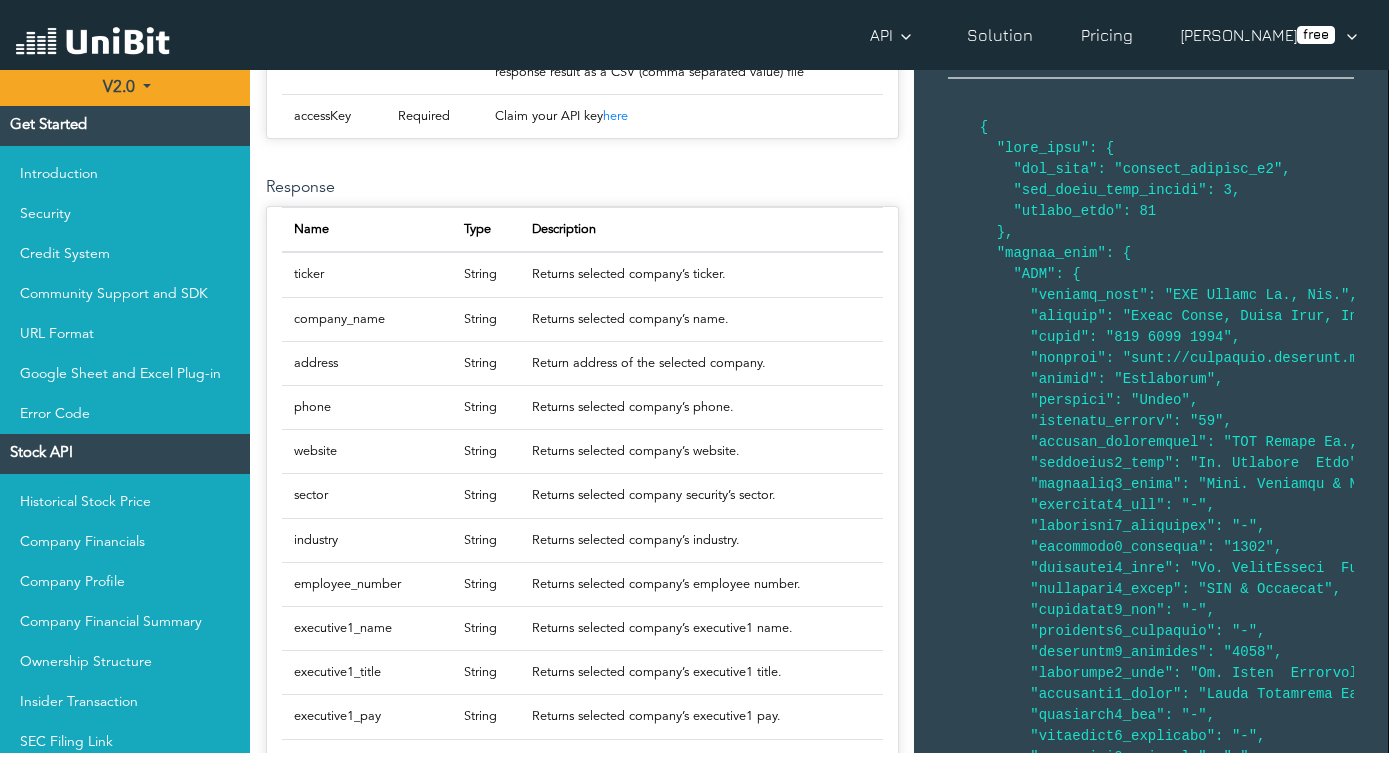 scroll, scrollTop: 895, scrollLeft: 0, axis: vertical 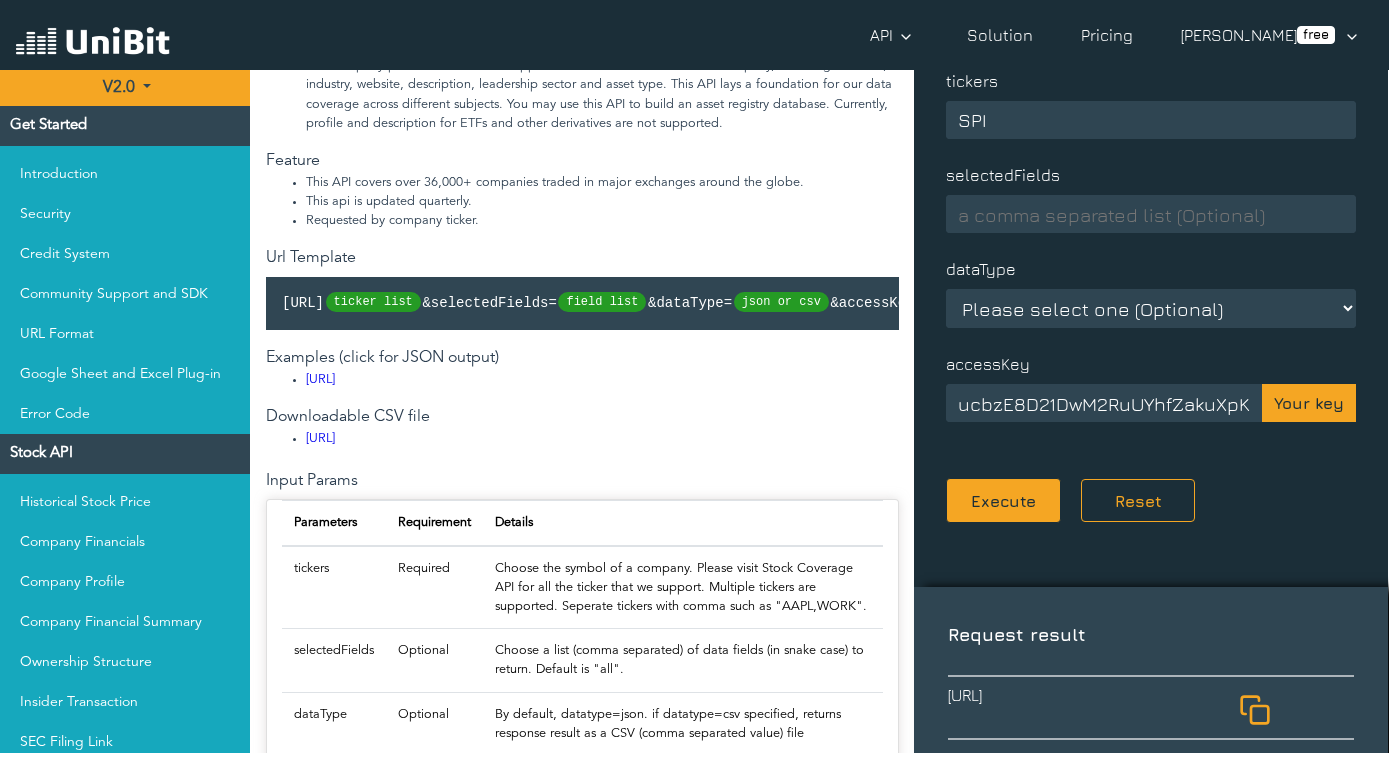click on "SPI" at bounding box center [1151, 120] 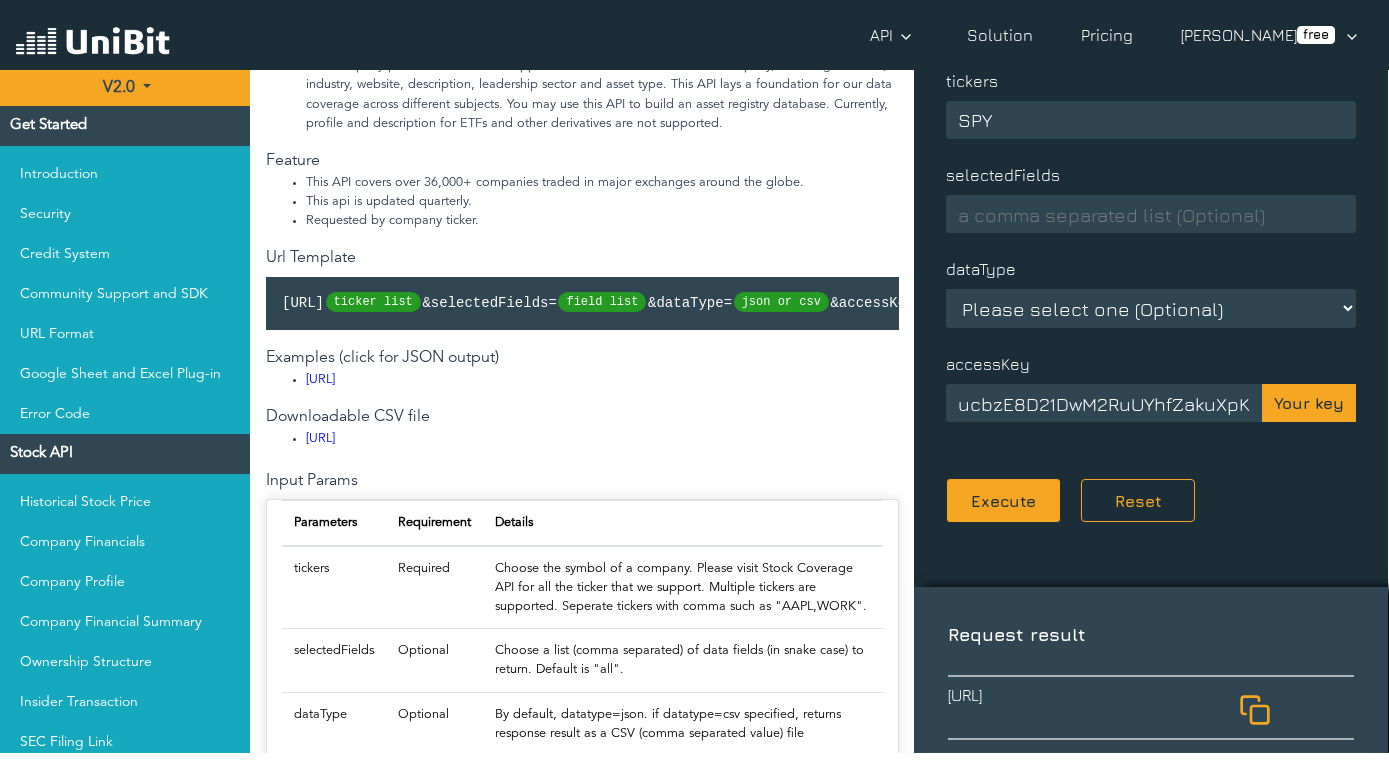 type on "SPY" 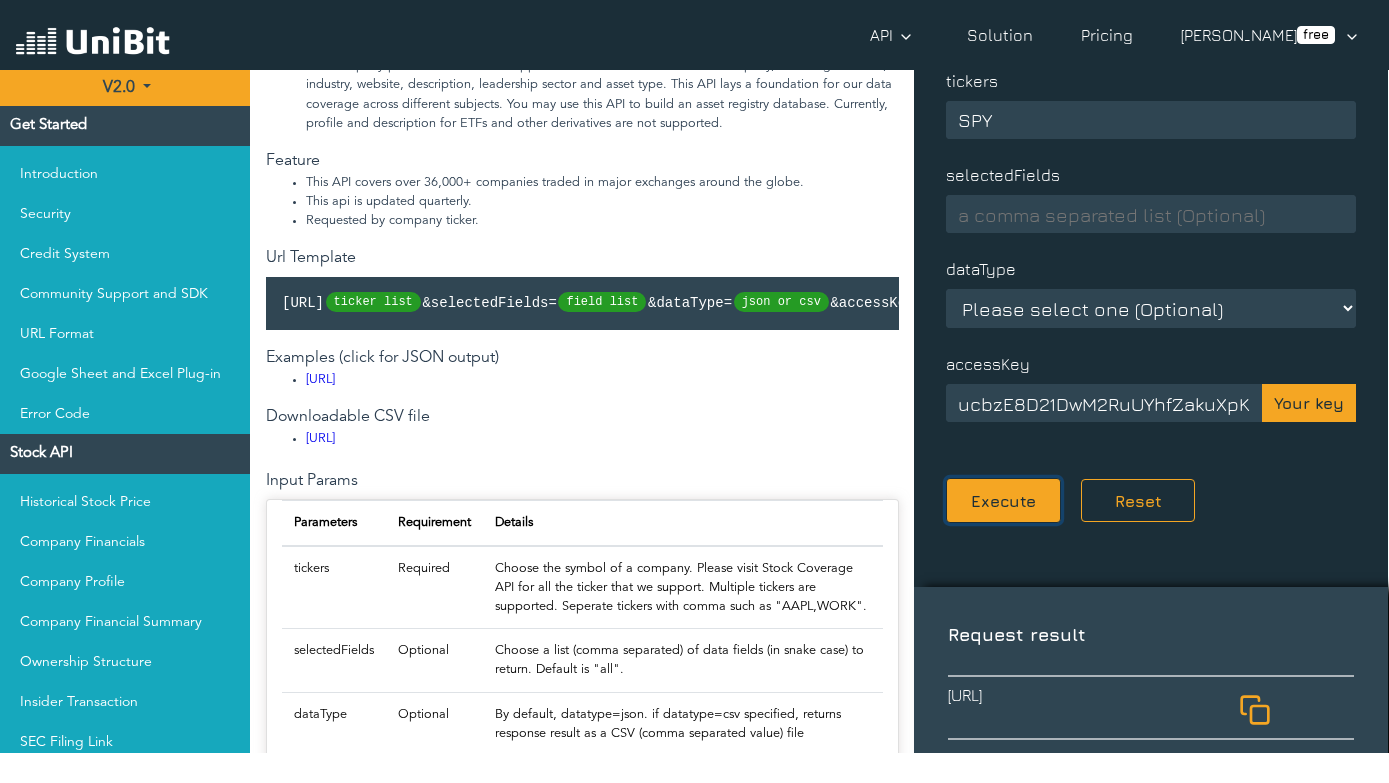 click on "Execute" at bounding box center (1003, 500) 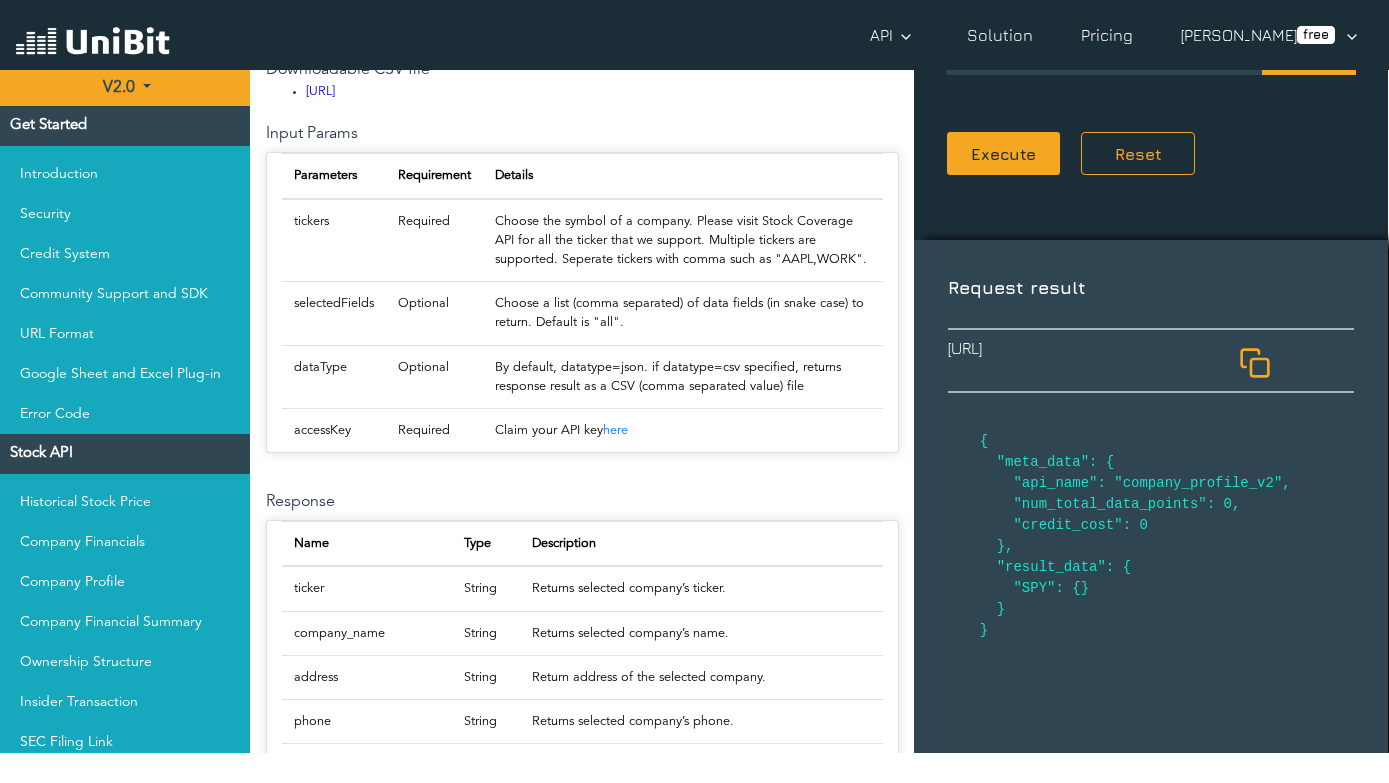 scroll, scrollTop: 596, scrollLeft: 0, axis: vertical 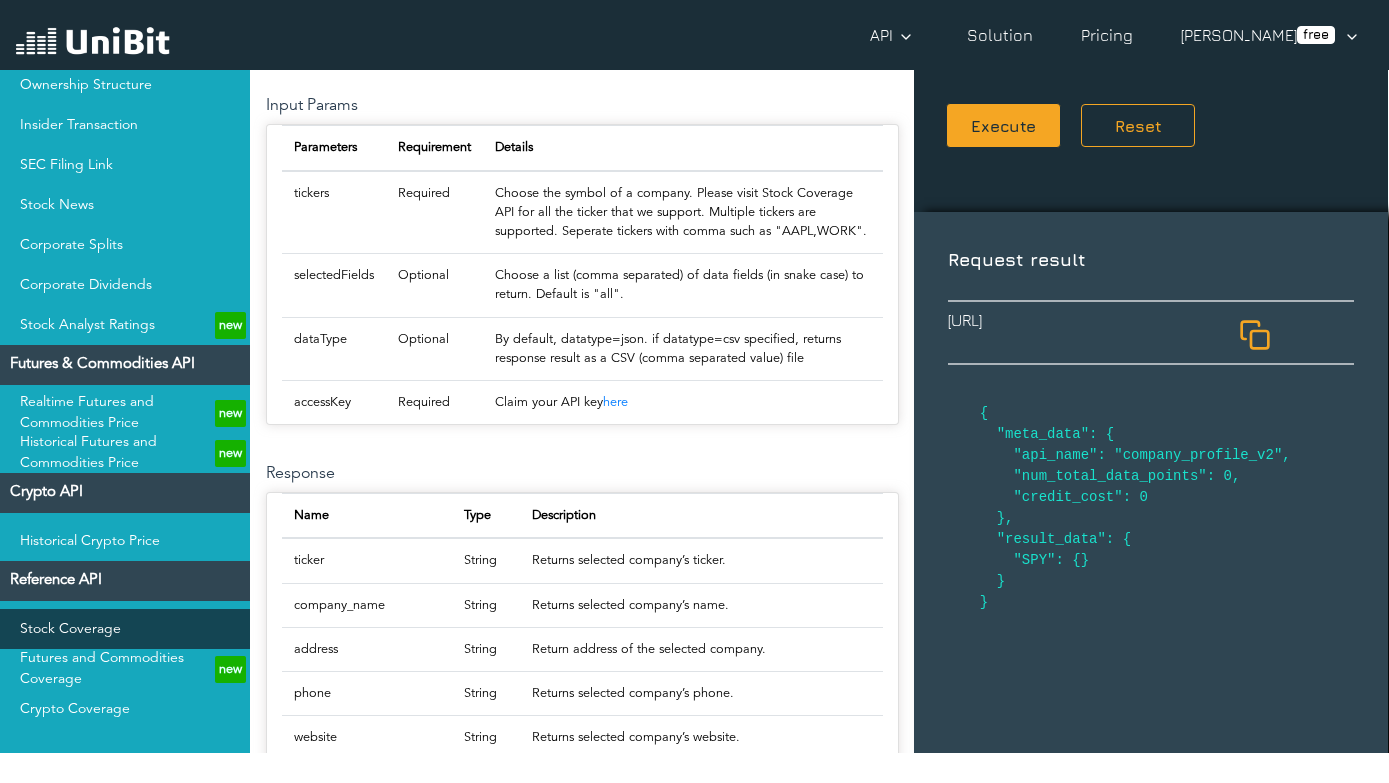 click on "Stock Coverage" at bounding box center (125, 629) 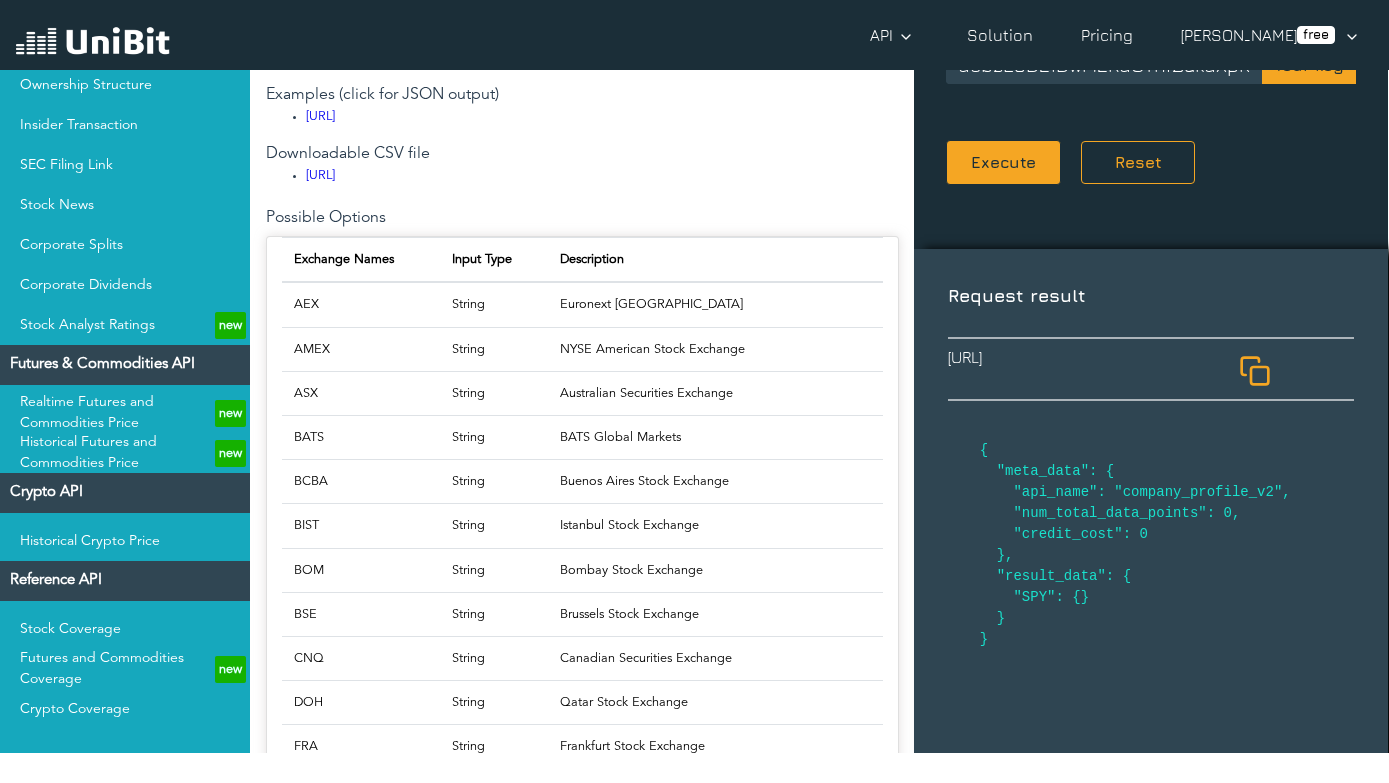scroll, scrollTop: 453, scrollLeft: 0, axis: vertical 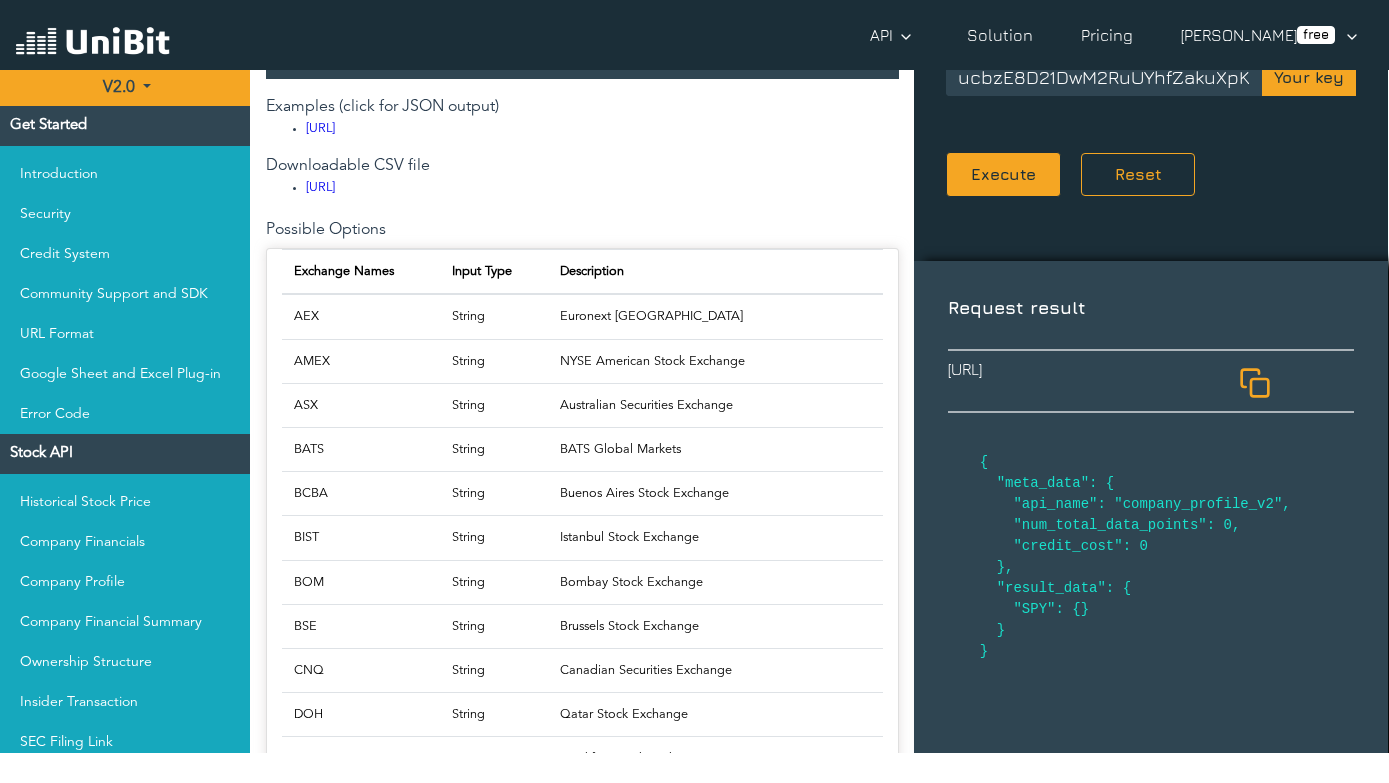 click on "V2.0" at bounding box center [119, 88] 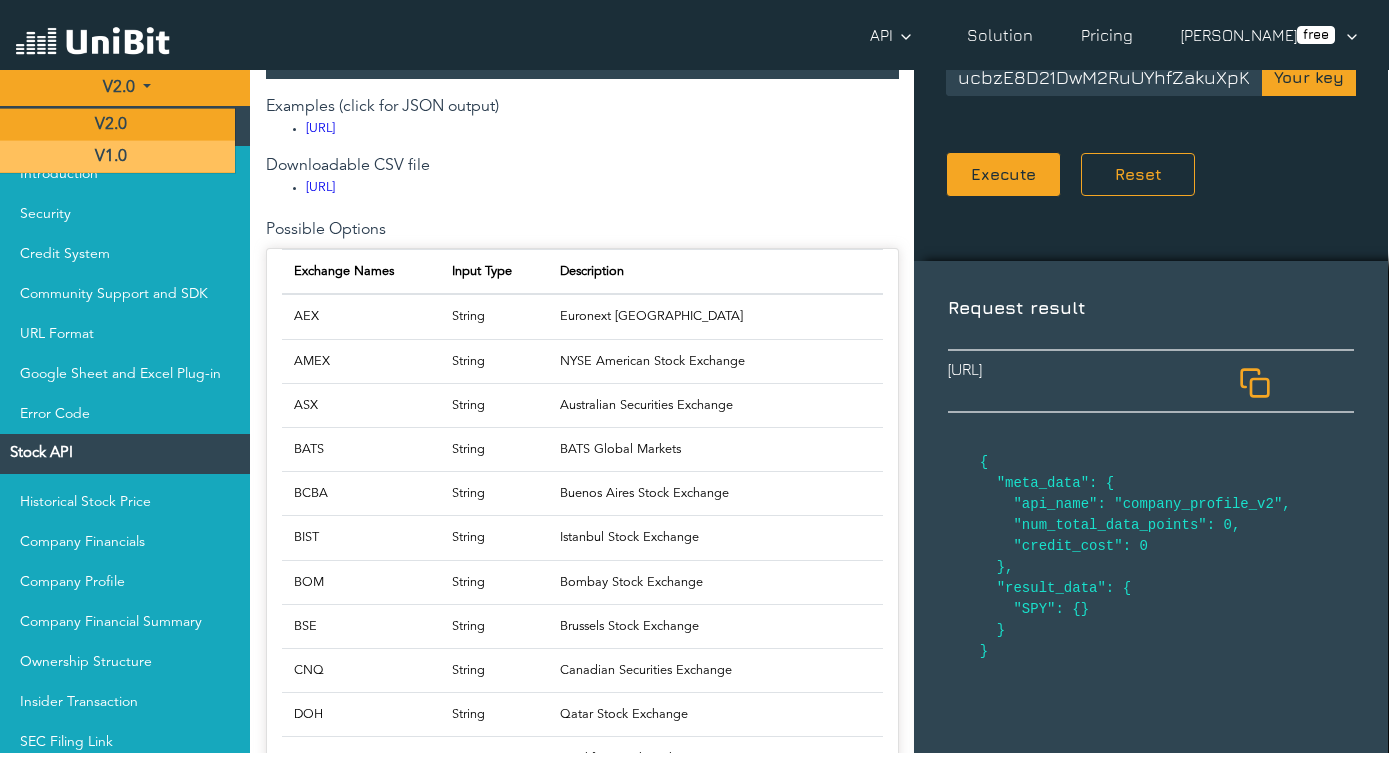 click on "V1.0" at bounding box center (117, 157) 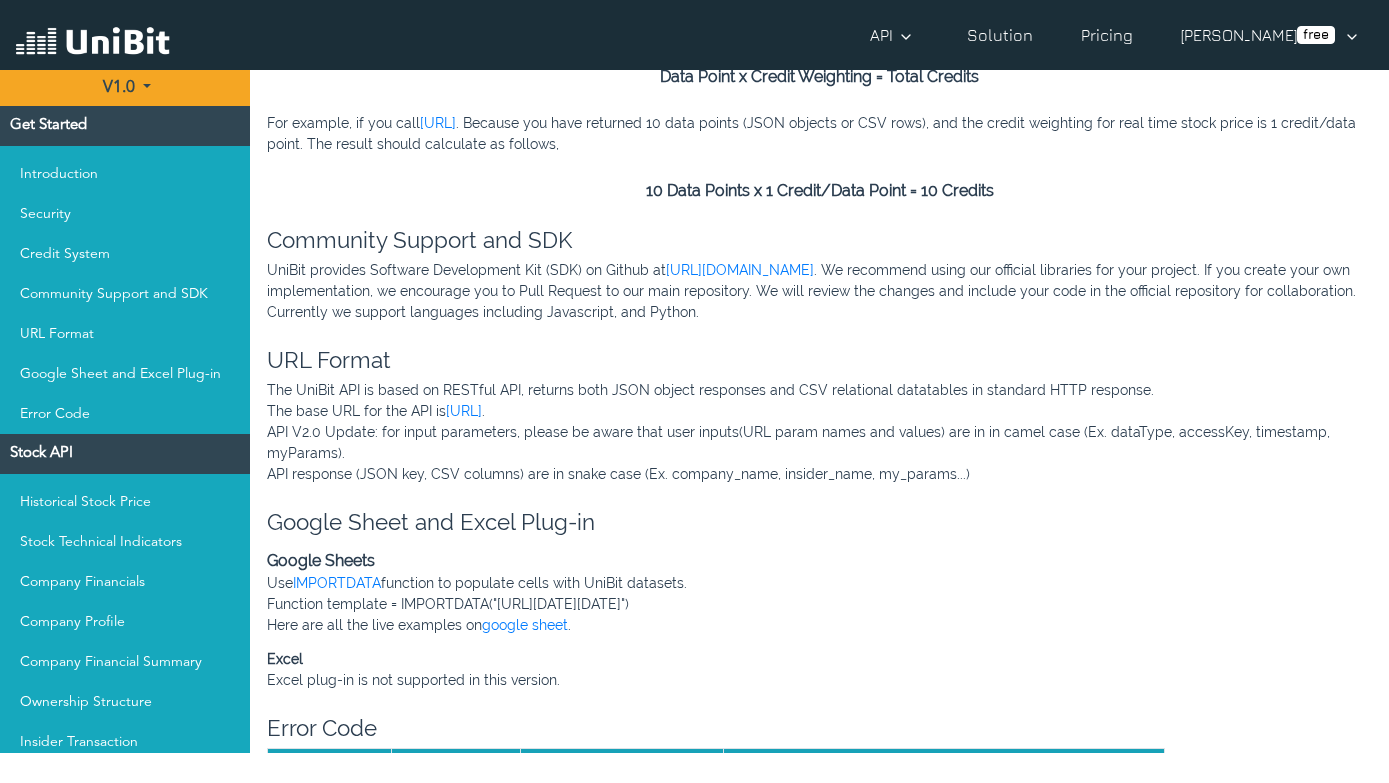 click on "Get Started" at bounding box center (125, 126) 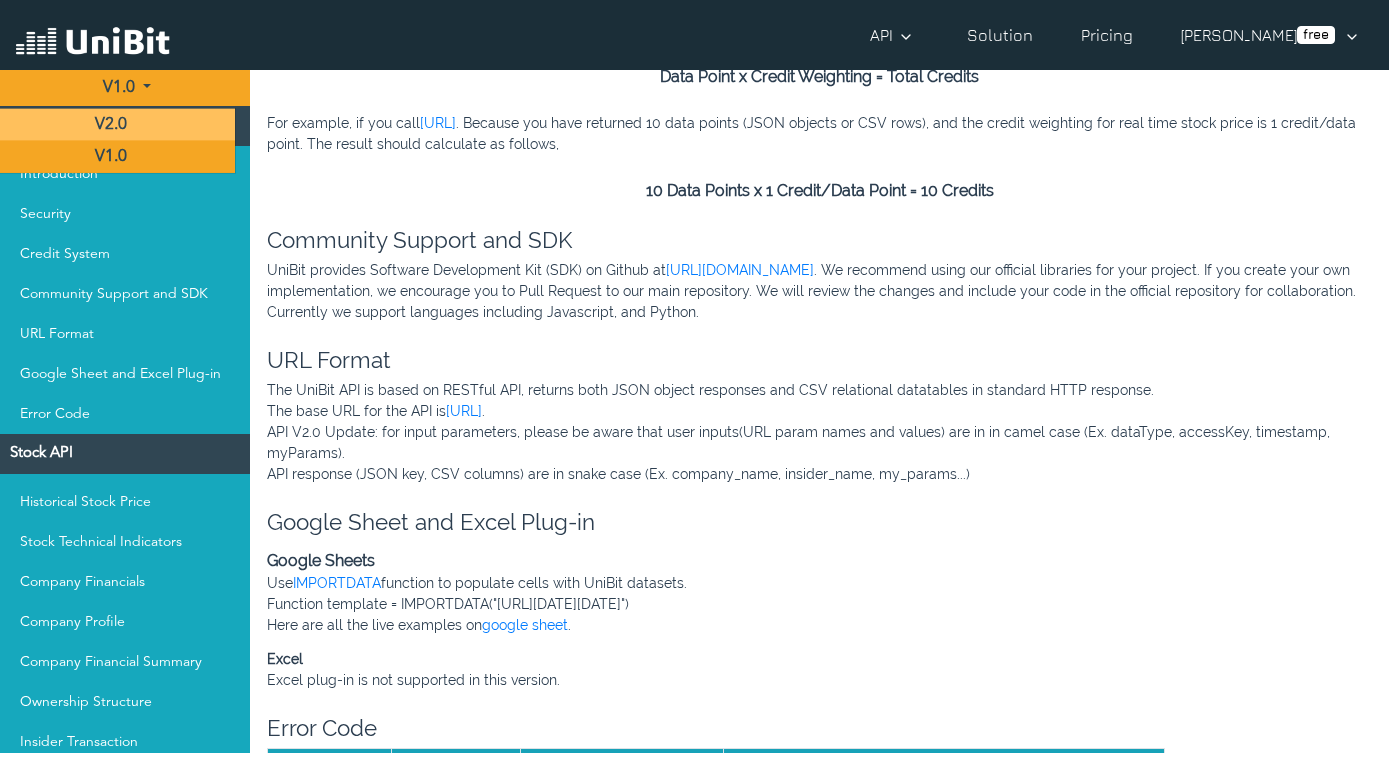 click on "V2.0" at bounding box center (111, 125) 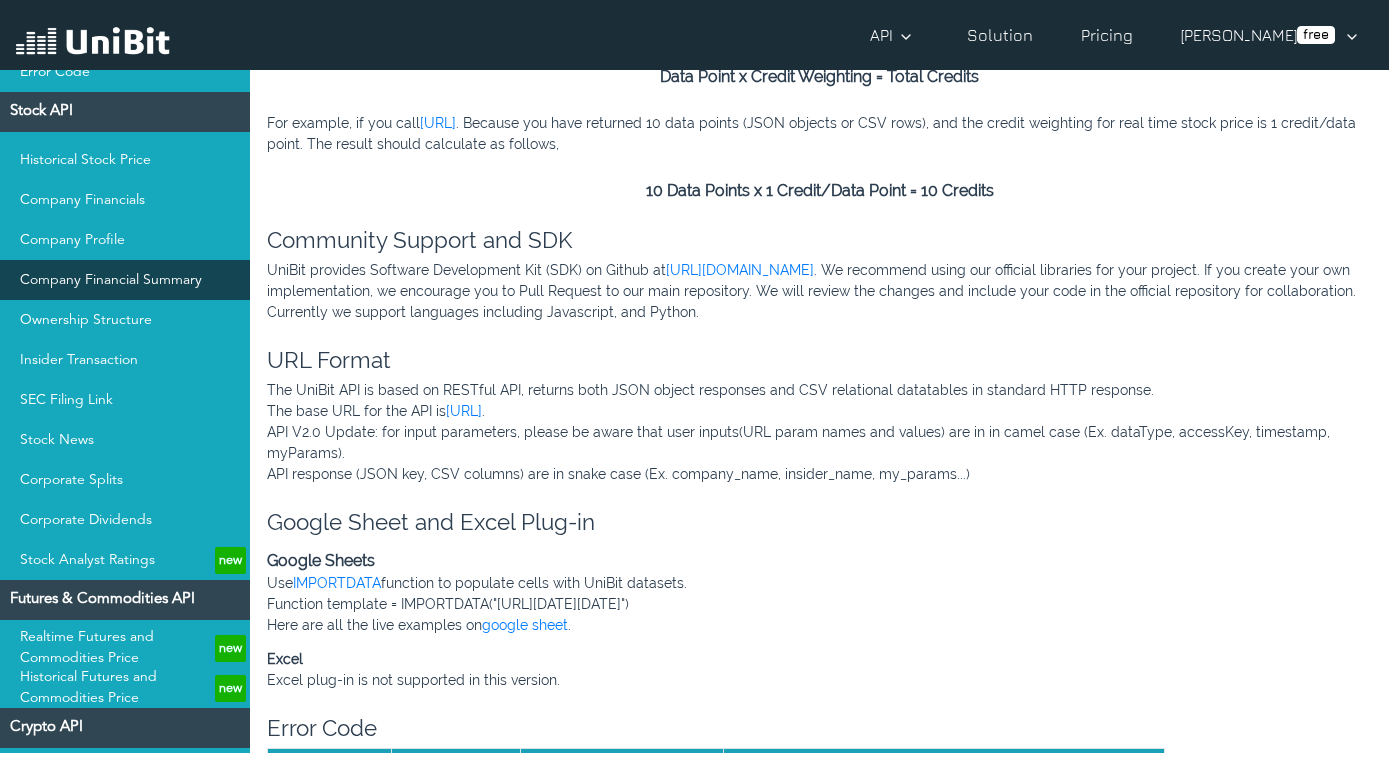 scroll, scrollTop: 346, scrollLeft: 0, axis: vertical 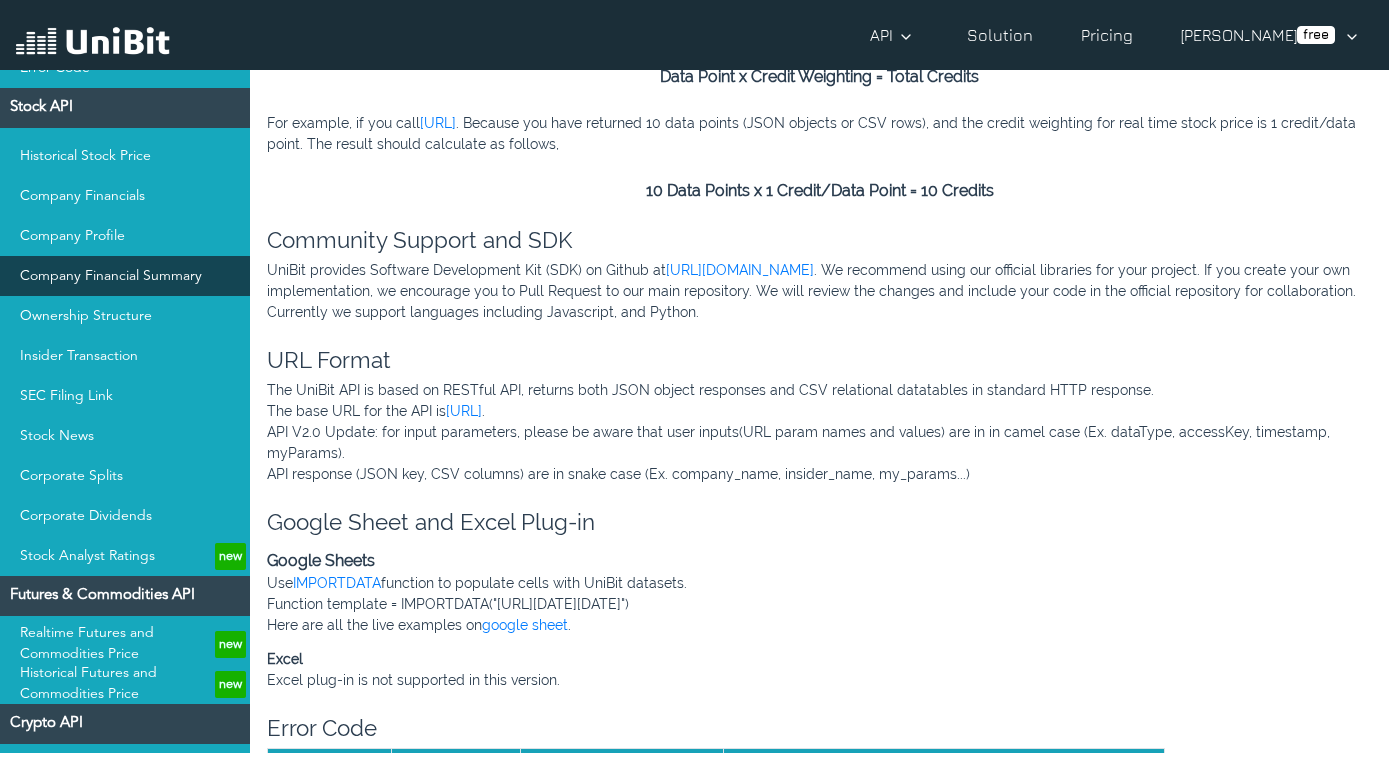 click on "Company Financial Summary" at bounding box center [125, 276] 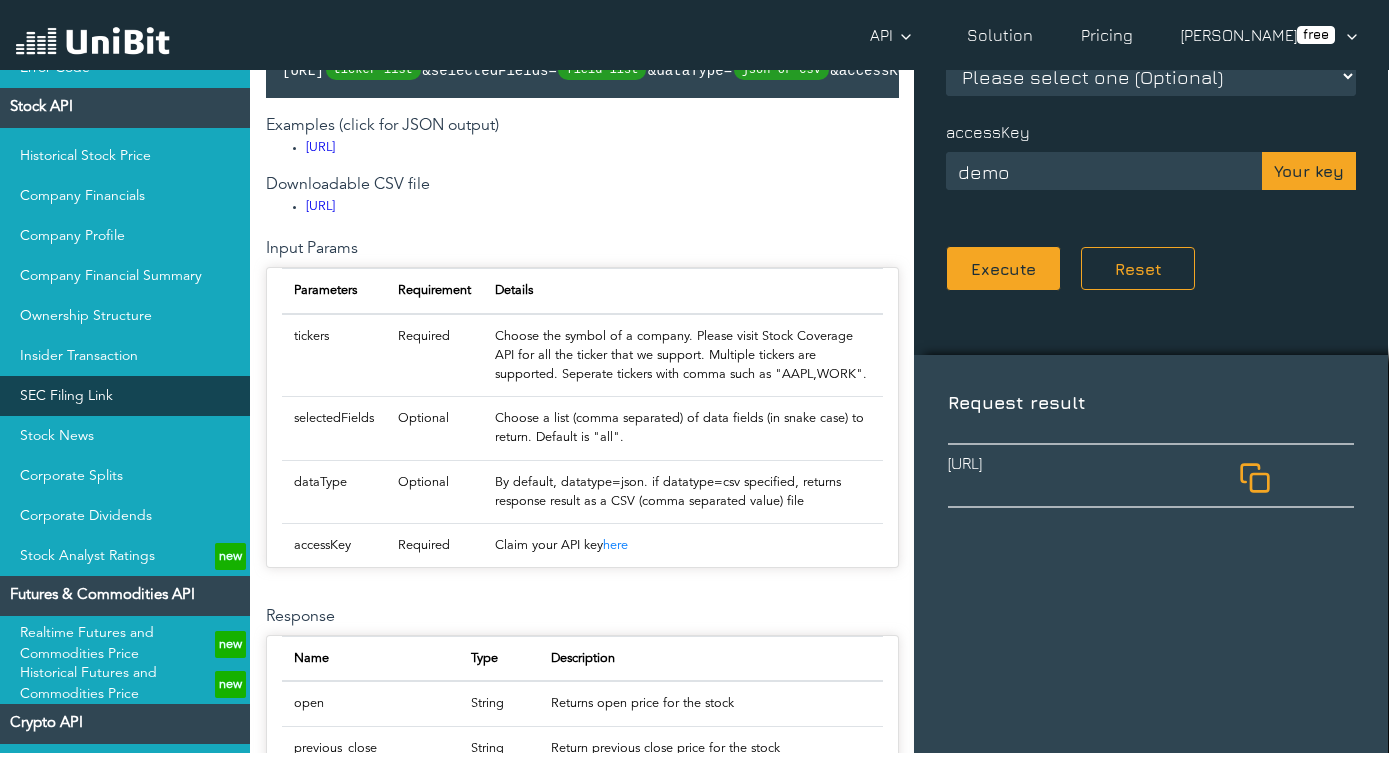 click on "SEC Filing Link" at bounding box center (125, 396) 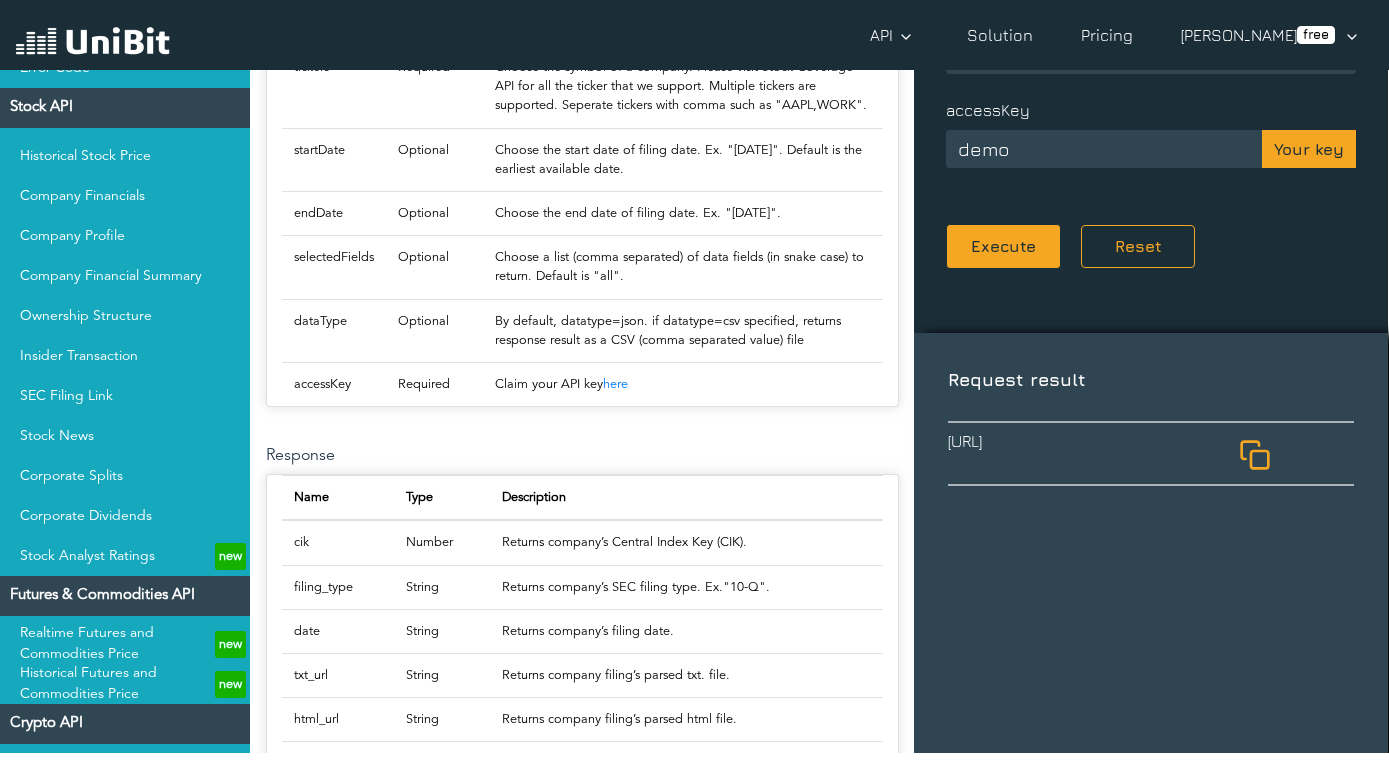 scroll, scrollTop: 668, scrollLeft: 0, axis: vertical 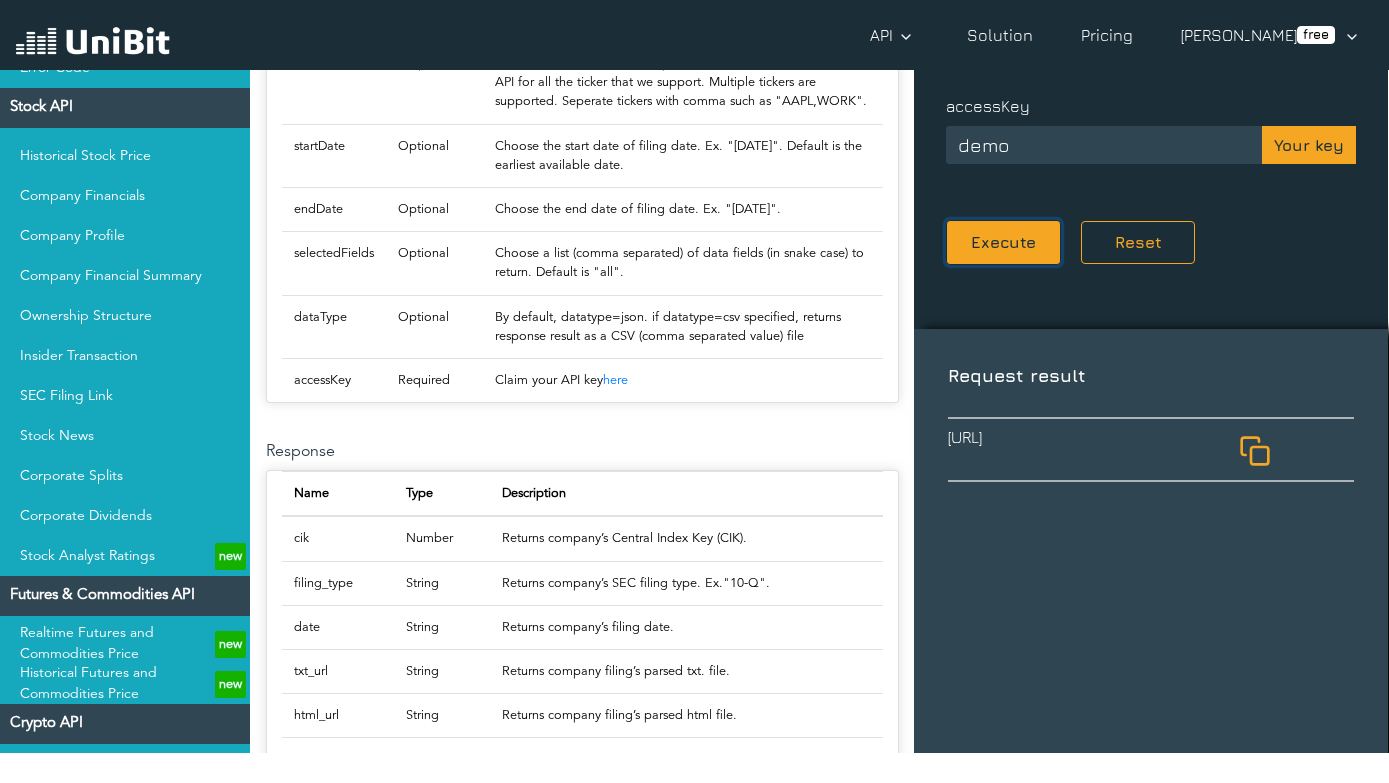 click on "Execute" at bounding box center (1003, 242) 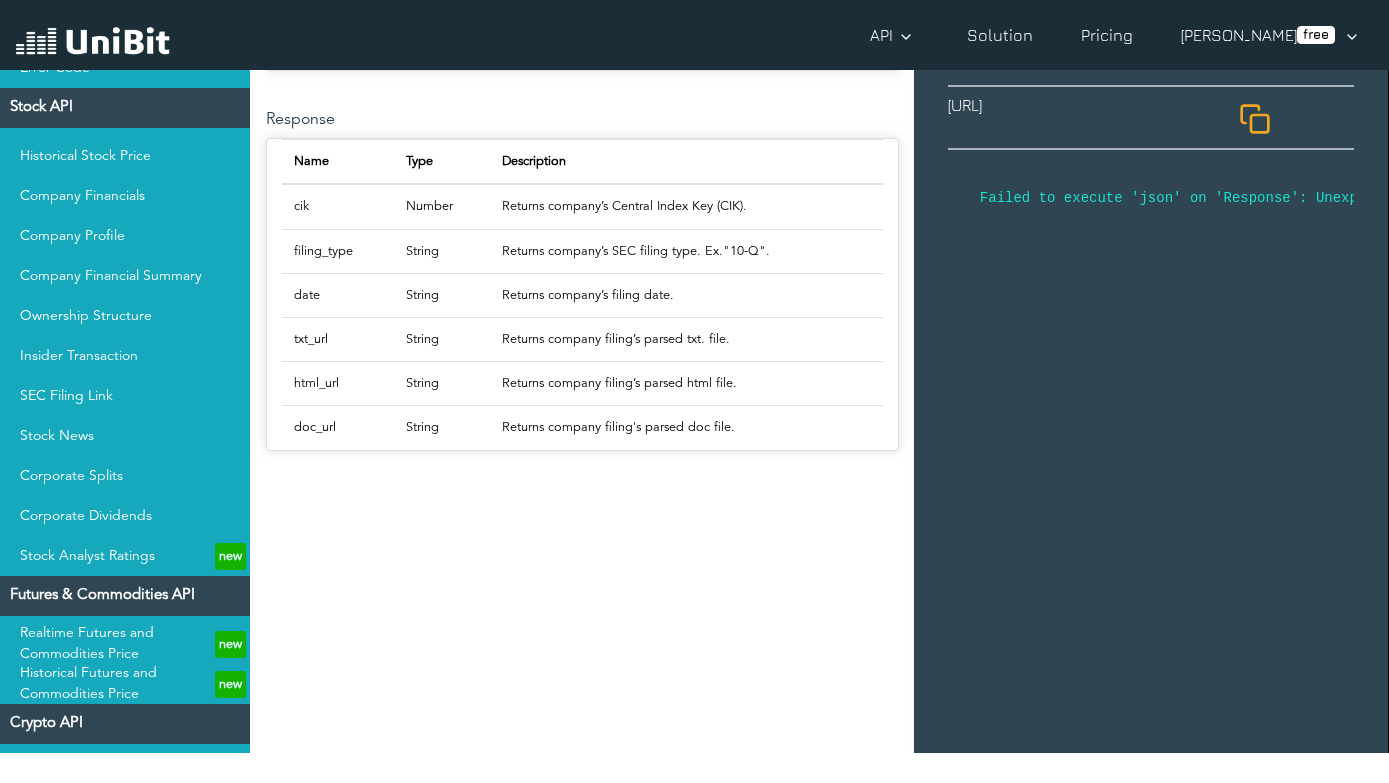 scroll, scrollTop: 1043, scrollLeft: 0, axis: vertical 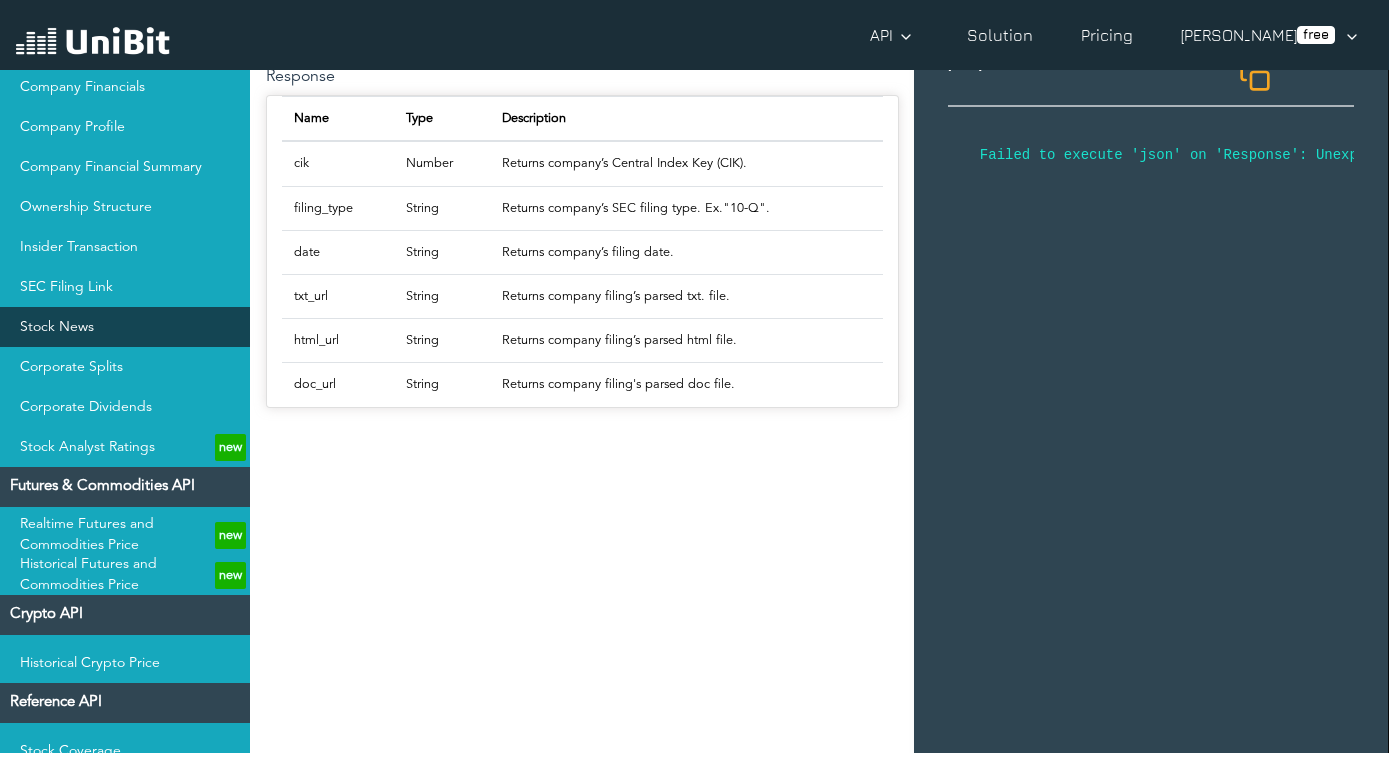 click on "Stock News" at bounding box center [125, 327] 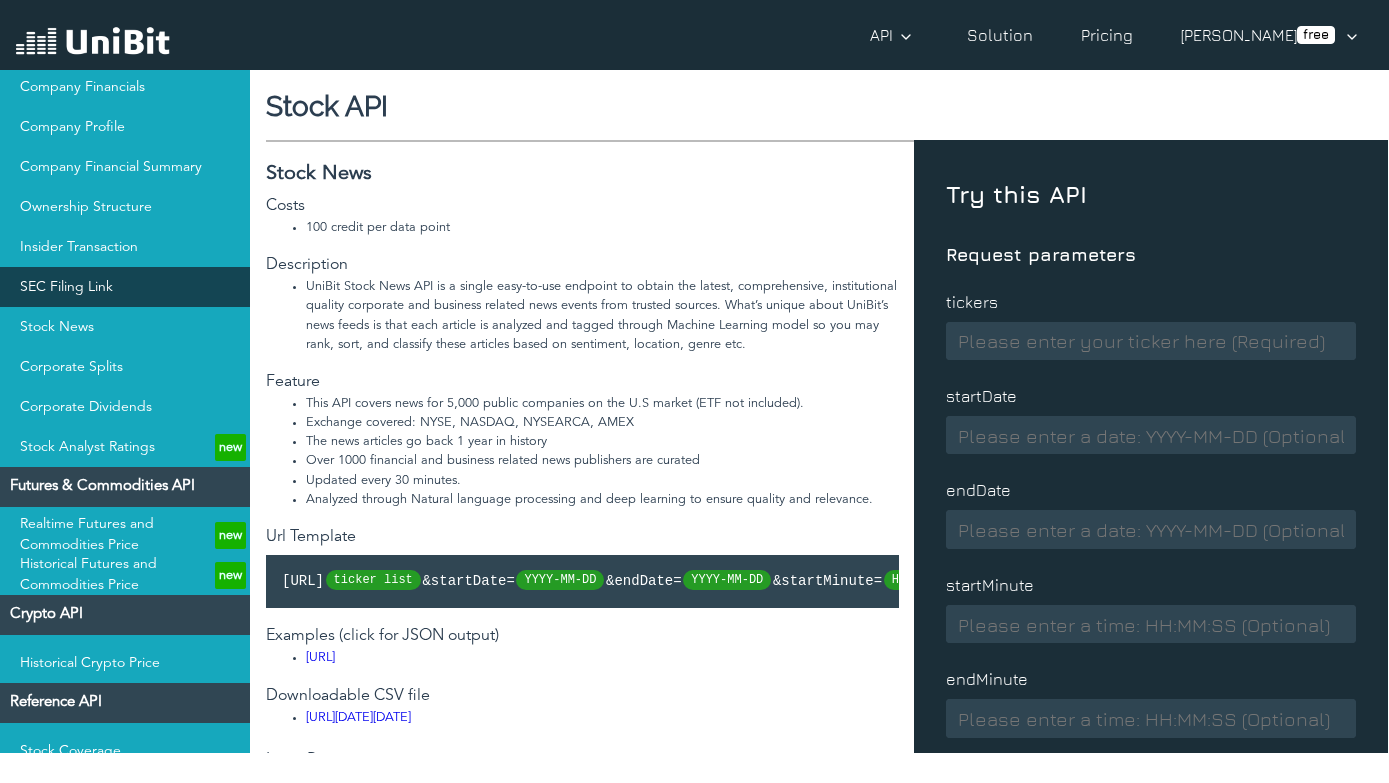 click on "SEC Filing Link" at bounding box center [125, 287] 